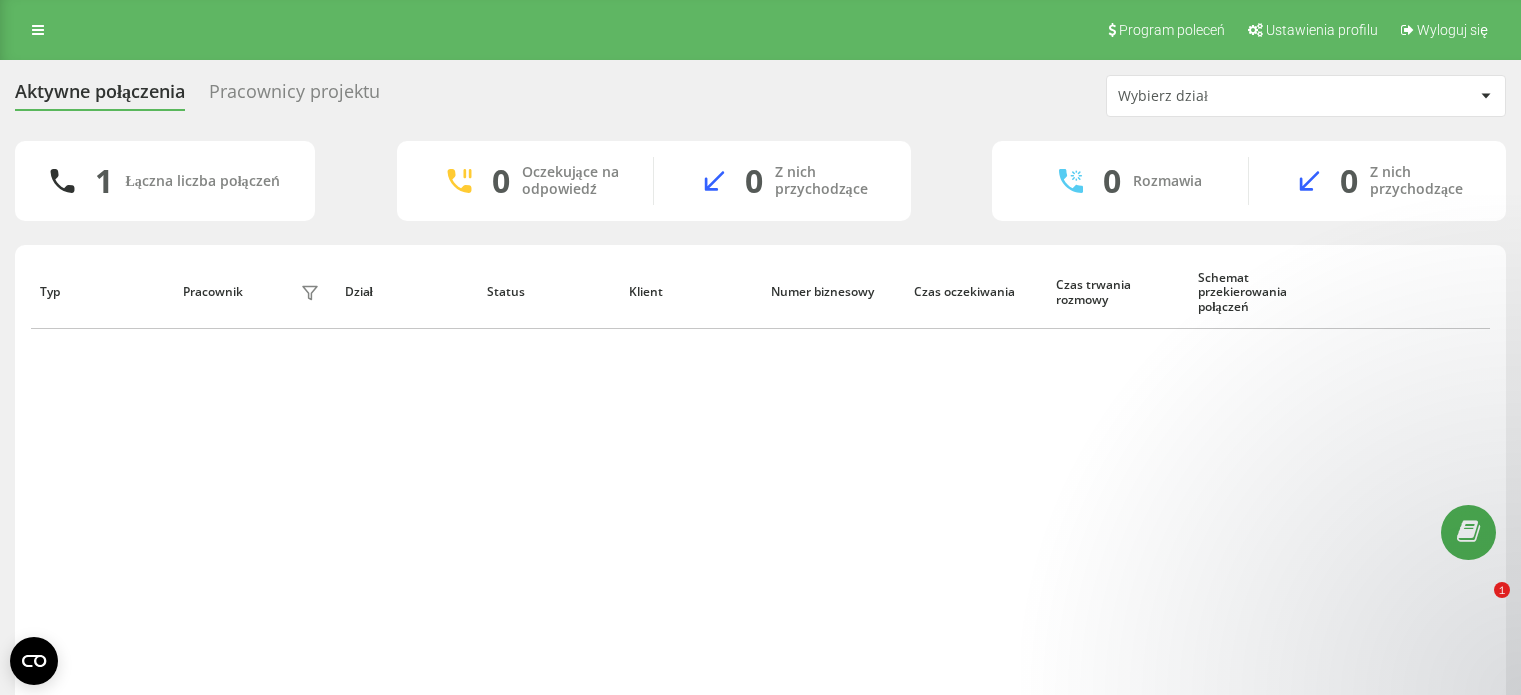 scroll, scrollTop: 0, scrollLeft: 0, axis: both 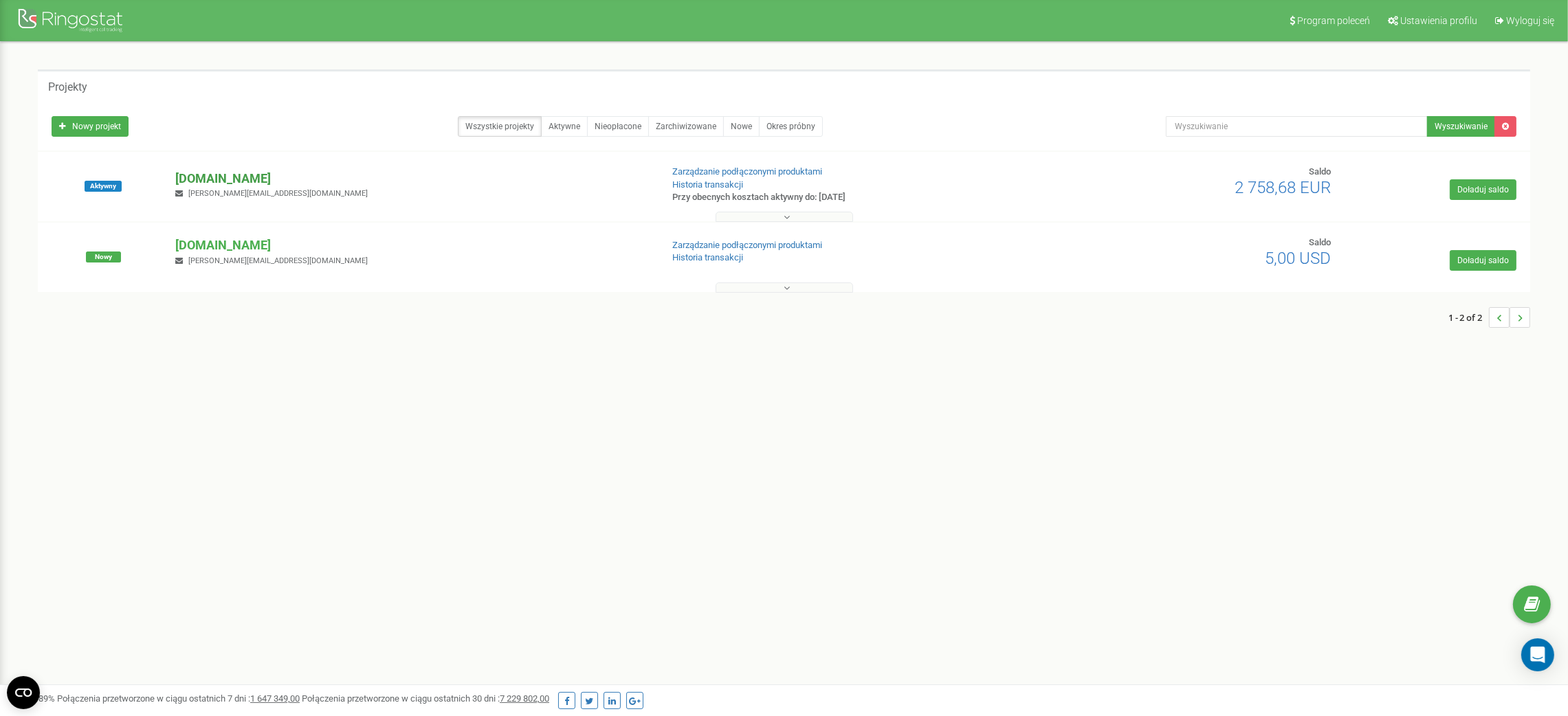 click on "[DOMAIN_NAME]" at bounding box center (412, 179) 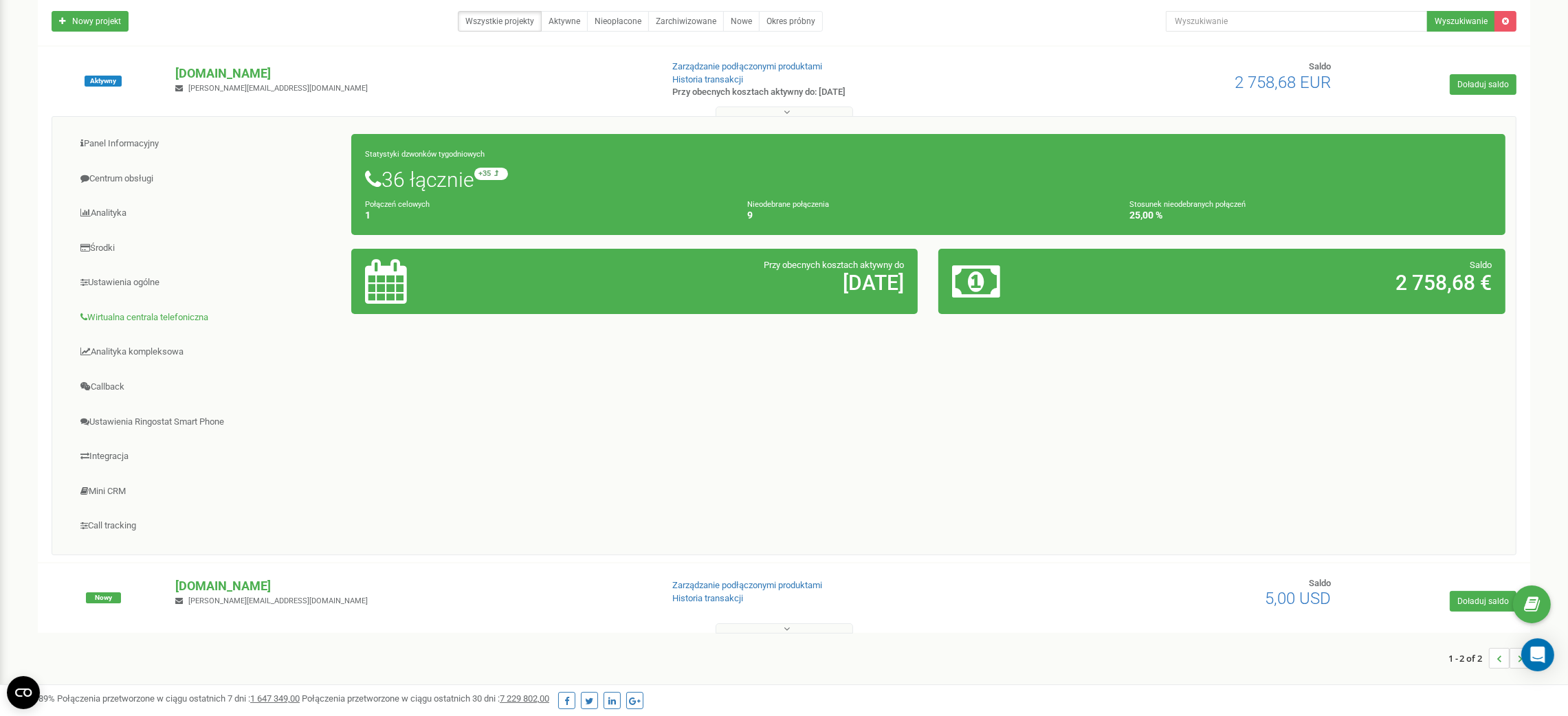 scroll, scrollTop: 108, scrollLeft: 0, axis: vertical 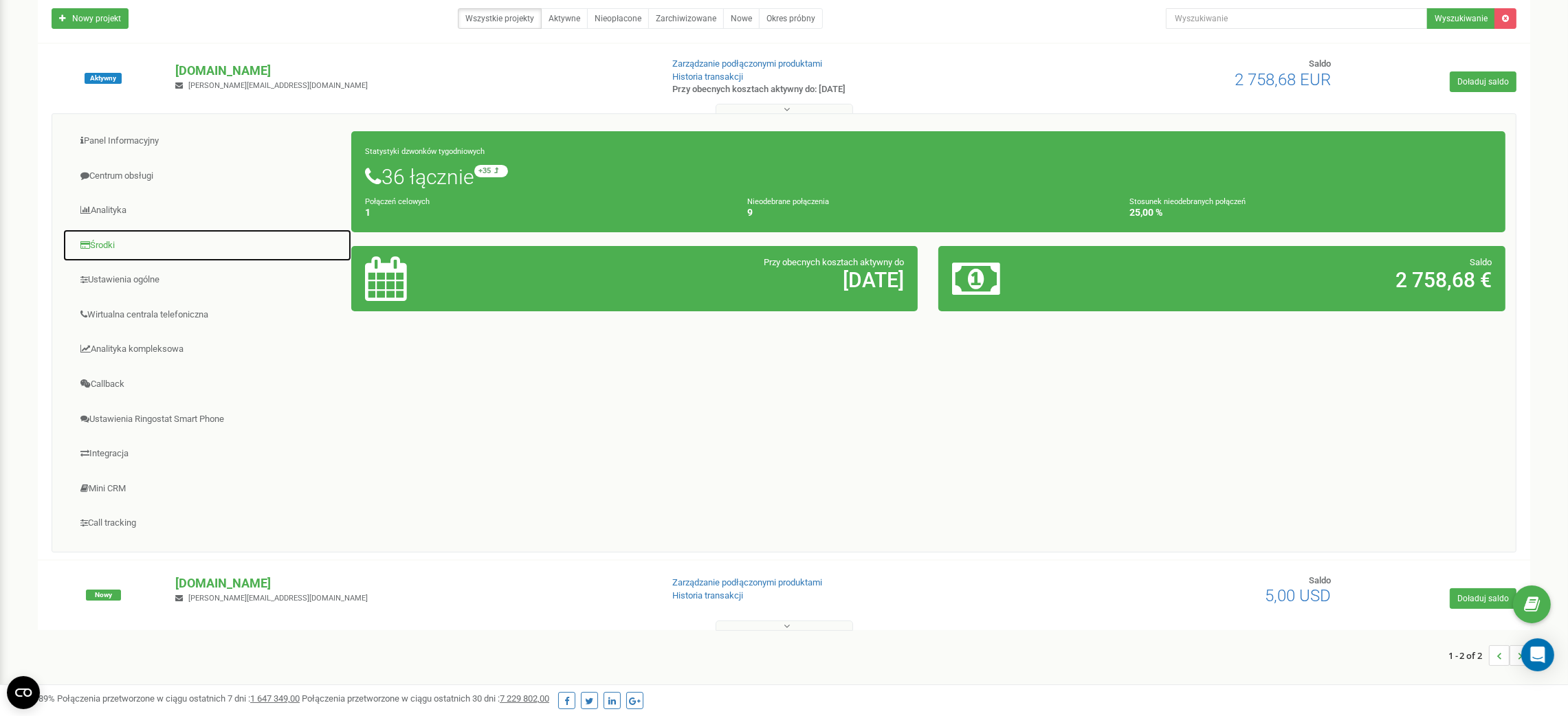 click on "Środki" at bounding box center (207, 245) 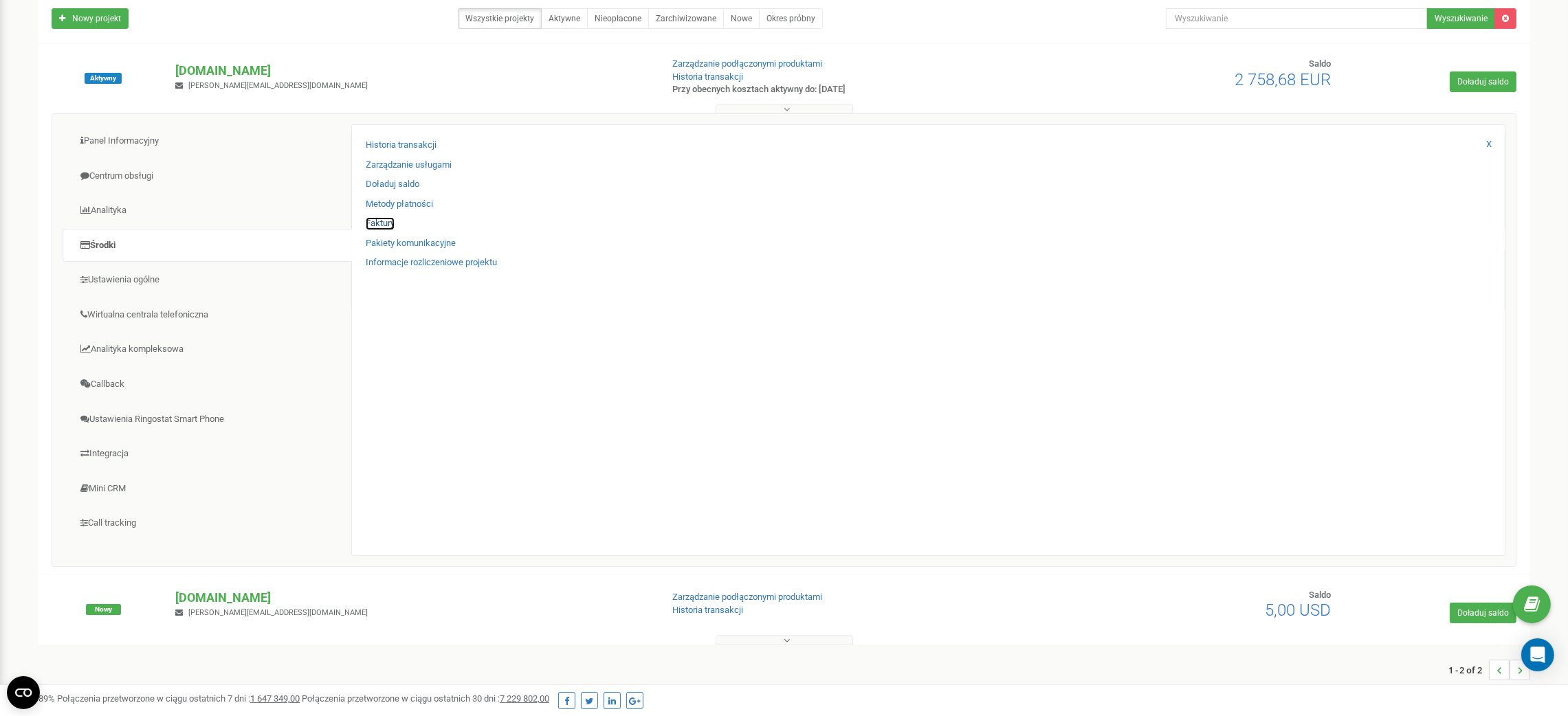 click on "Faktury" at bounding box center (380, 223) 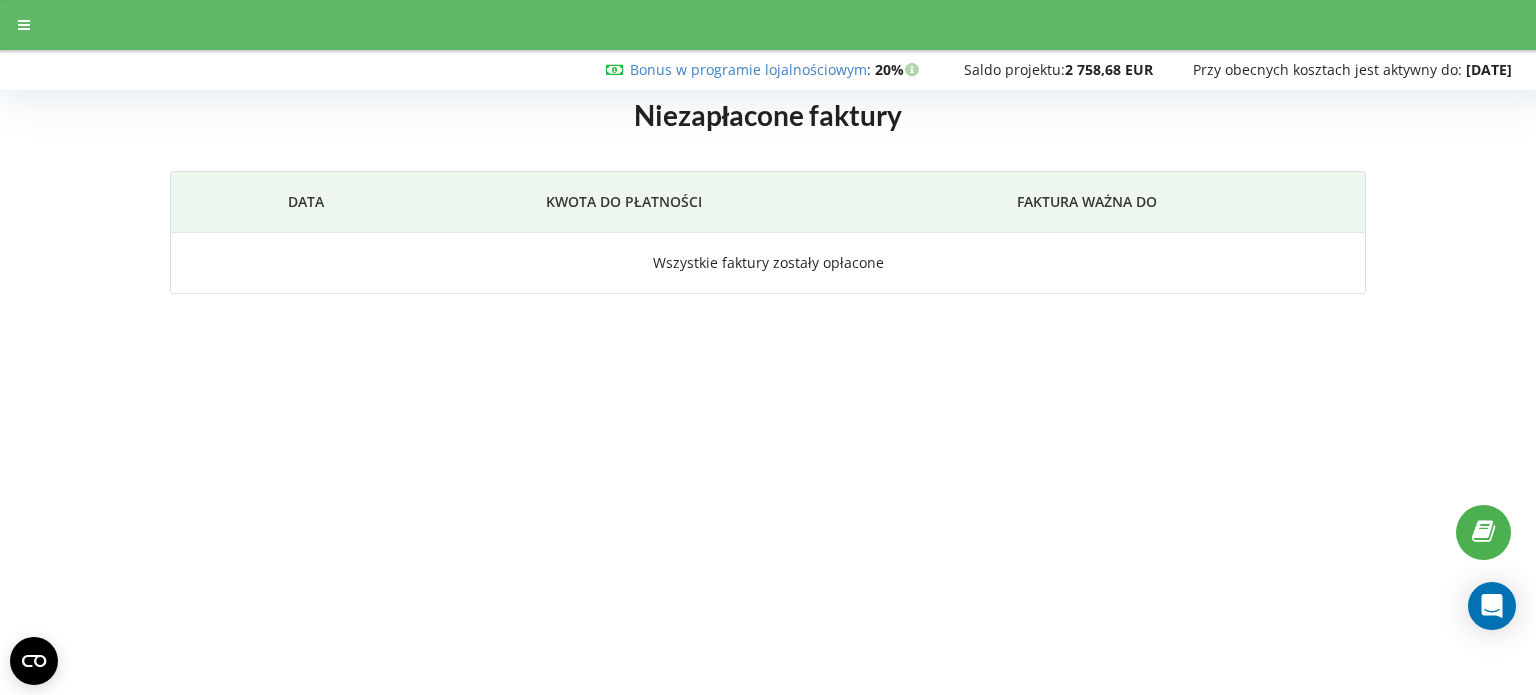 scroll, scrollTop: 0, scrollLeft: 0, axis: both 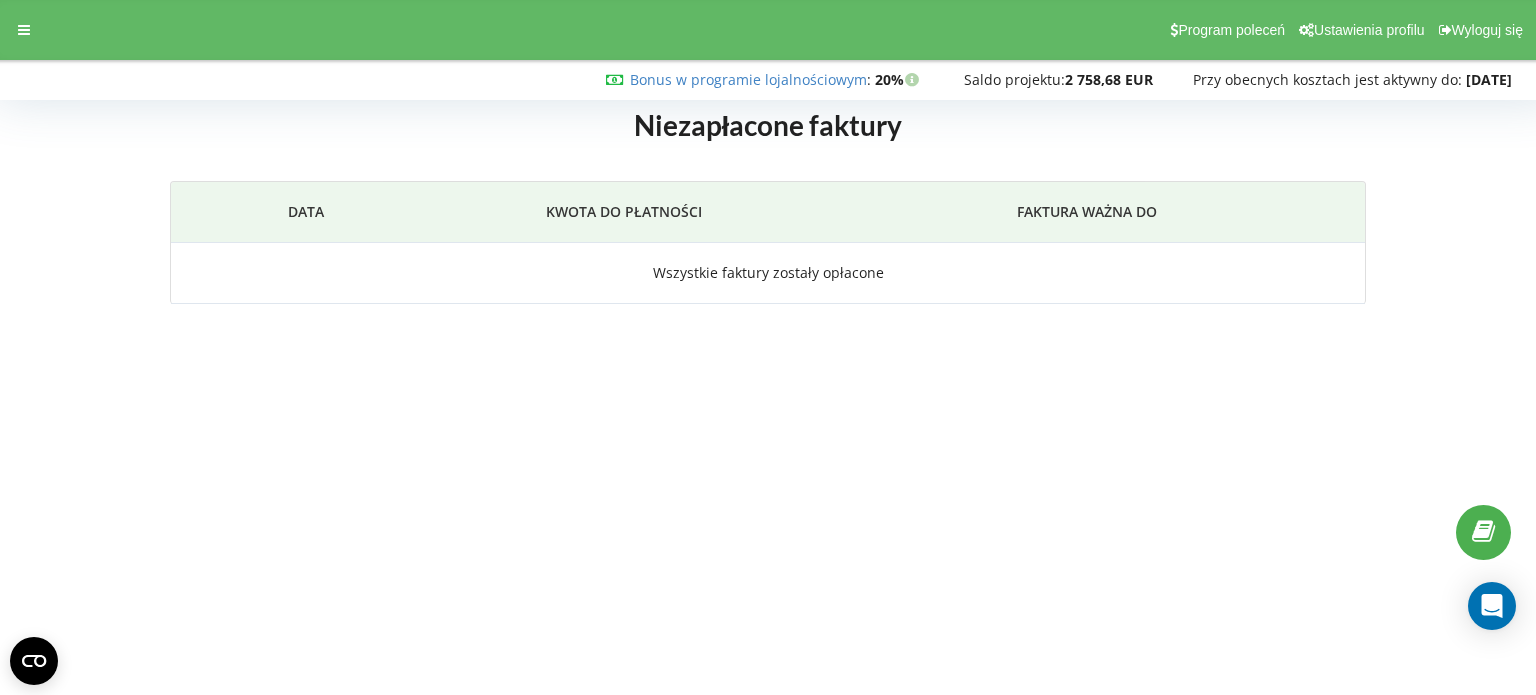 click on "KWOTA DO PŁATNOŚCI" at bounding box center [624, 212] 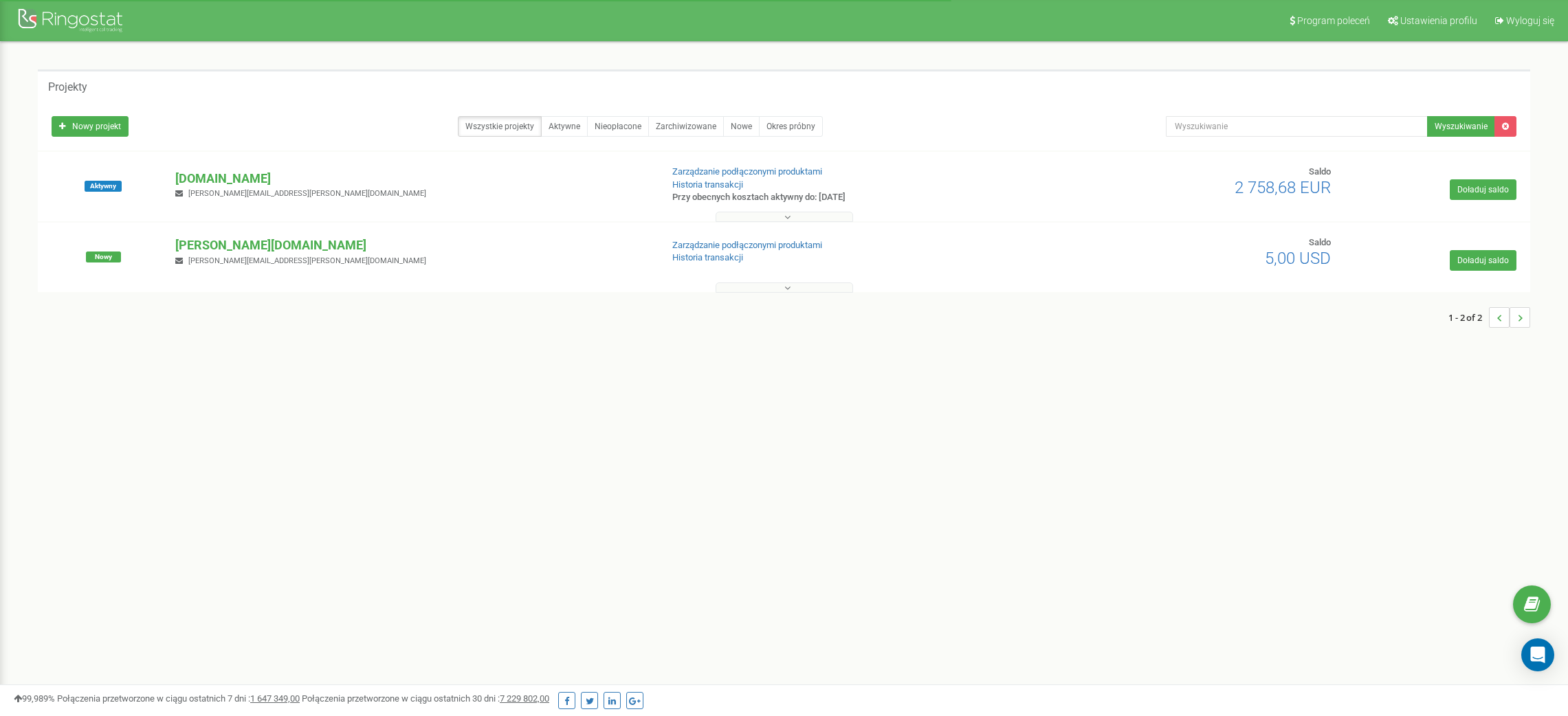 scroll, scrollTop: 108, scrollLeft: 0, axis: vertical 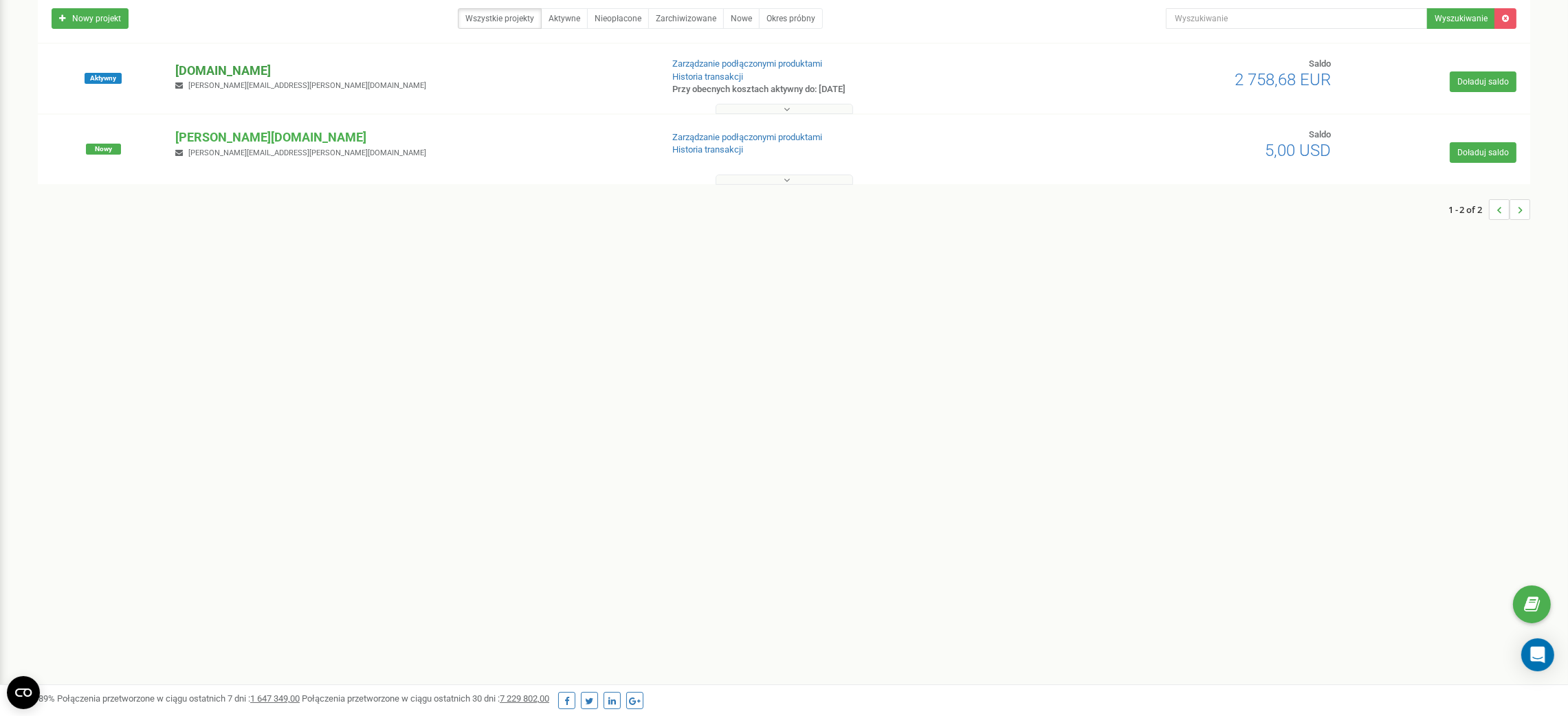 click on "[DOMAIN_NAME]" at bounding box center [412, 71] 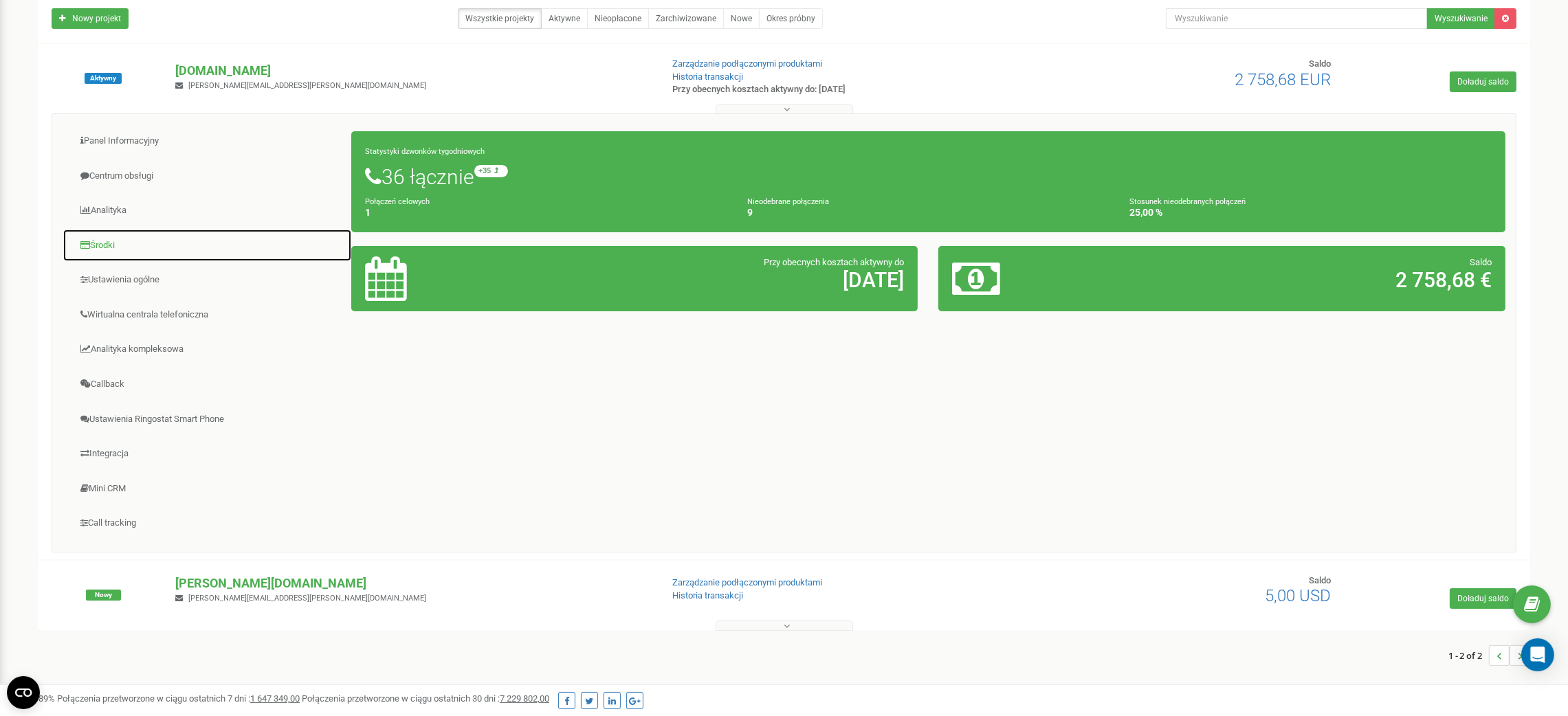 click on "Środki" at bounding box center (207, 245) 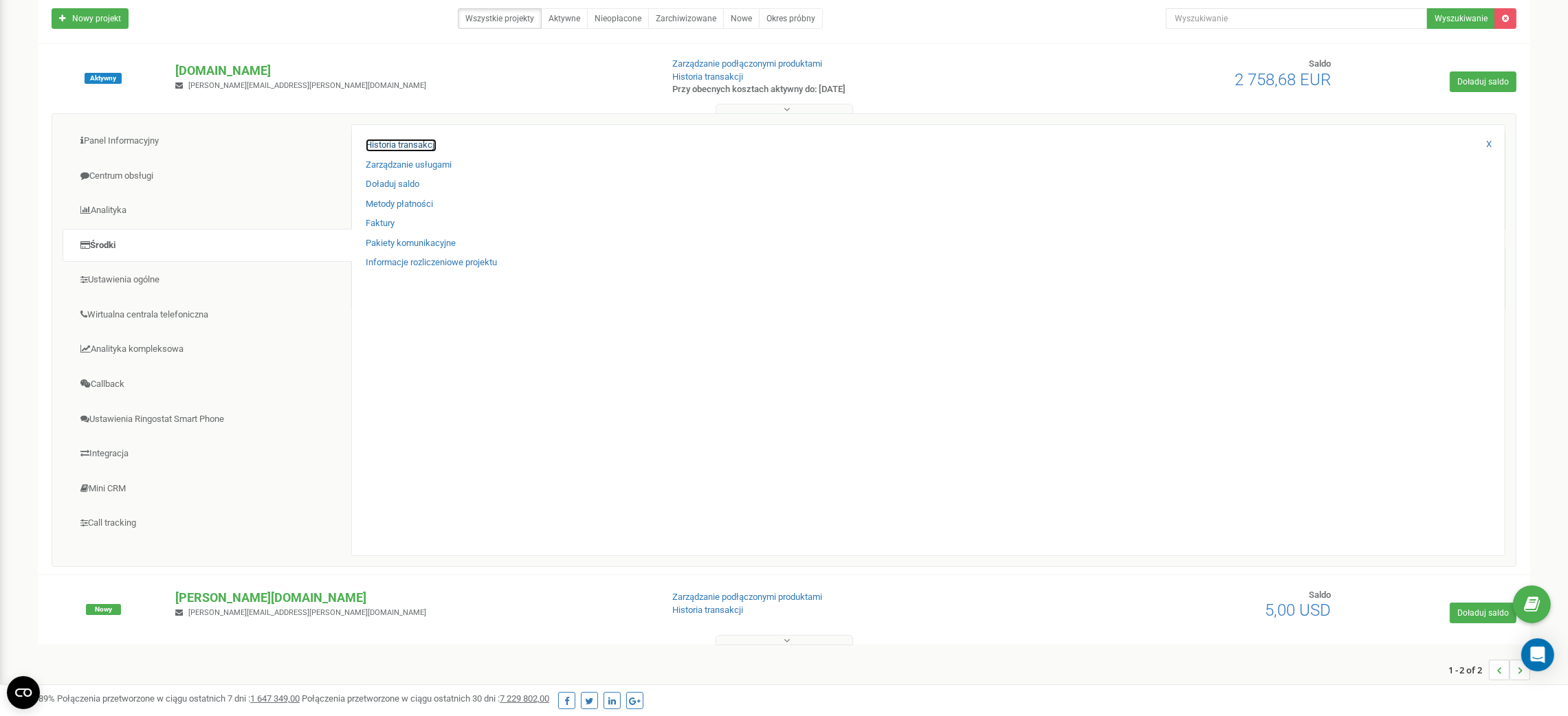 click on "Historia transakcji" at bounding box center [401, 145] 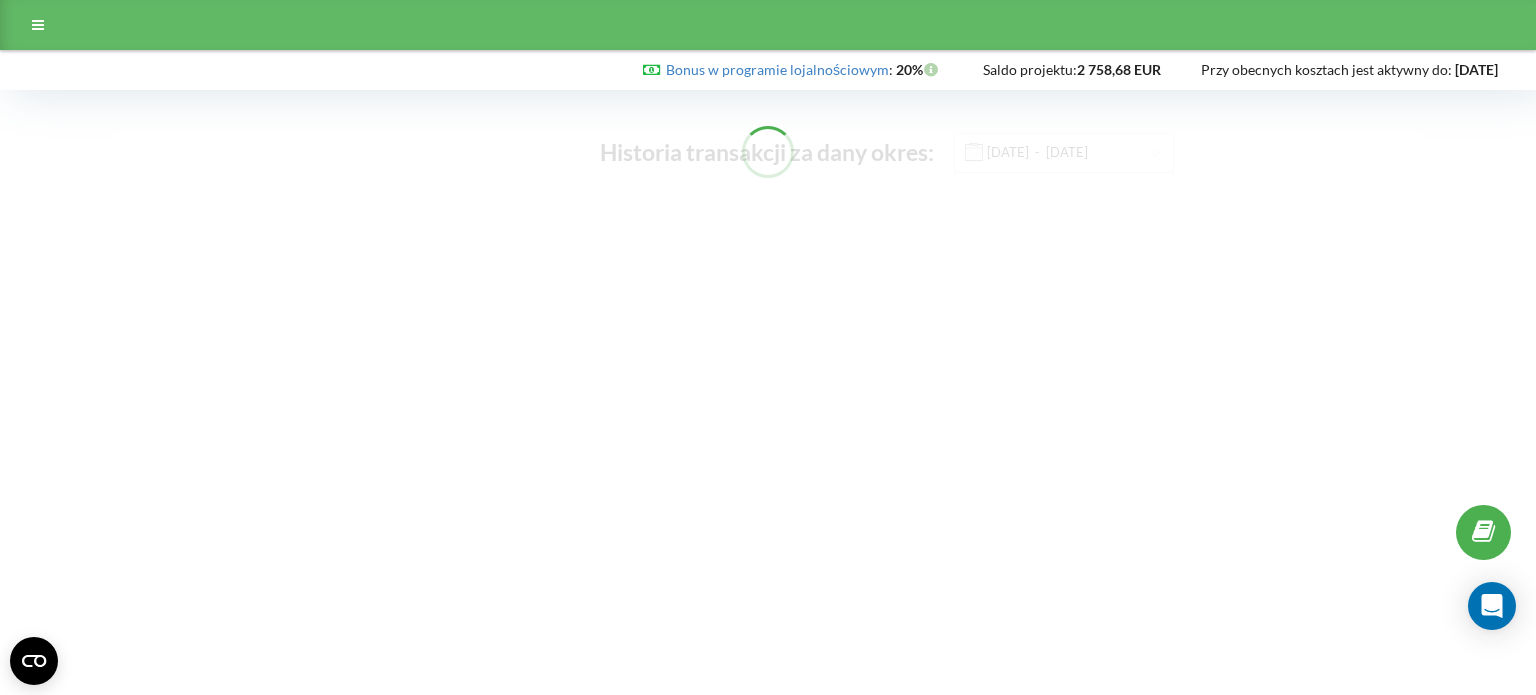 scroll, scrollTop: 0, scrollLeft: 0, axis: both 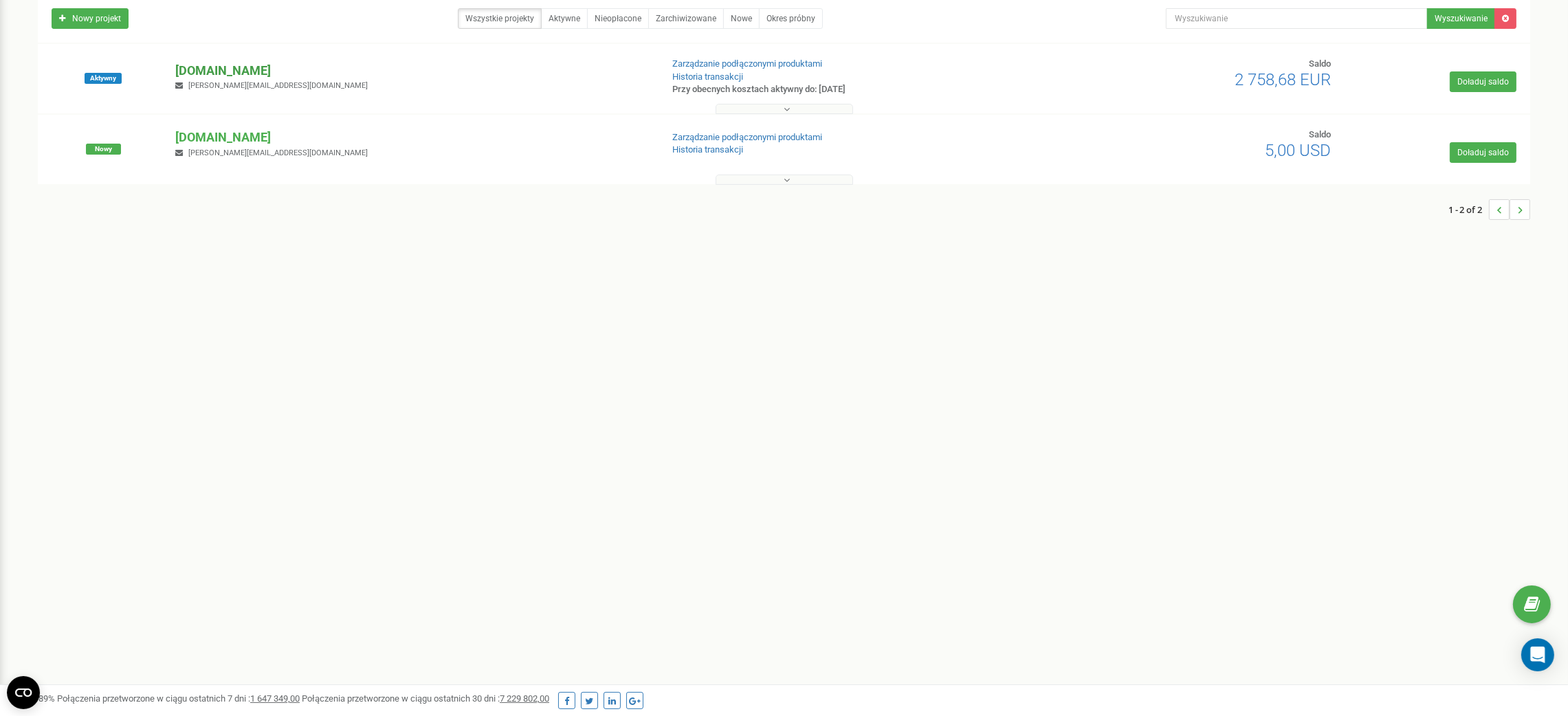 click on "[DOMAIN_NAME]" at bounding box center [412, 71] 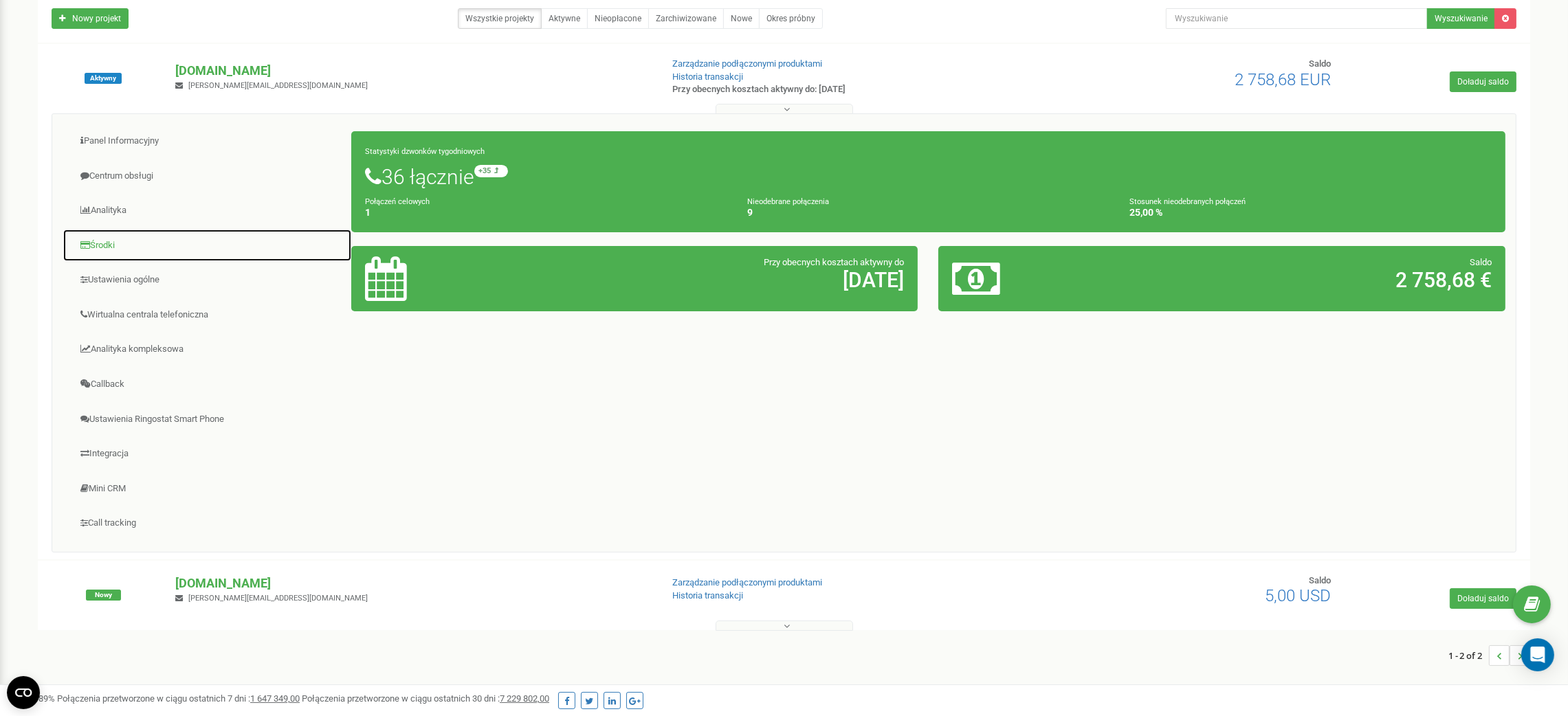 click on "Środki" at bounding box center (207, 245) 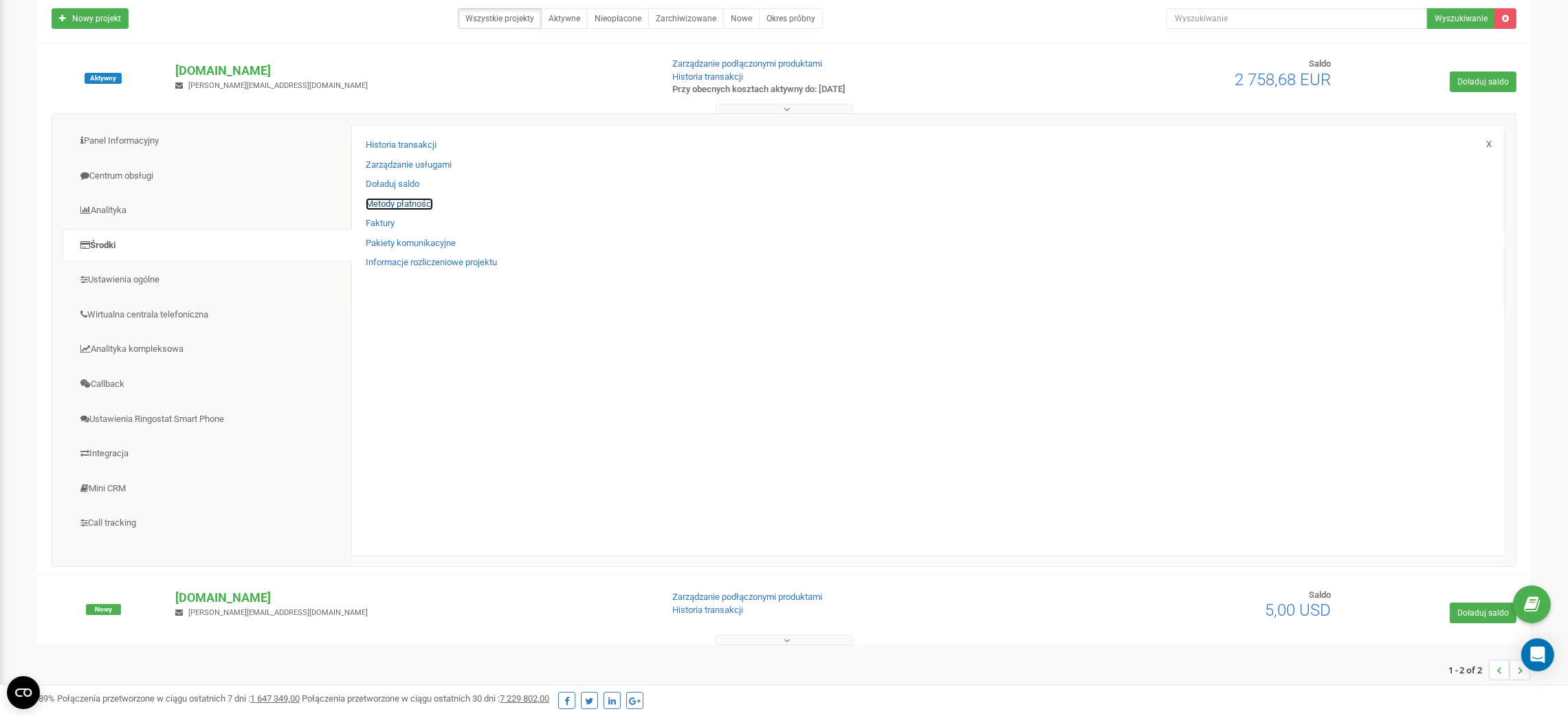 click on "Metody płatności" at bounding box center [399, 204] 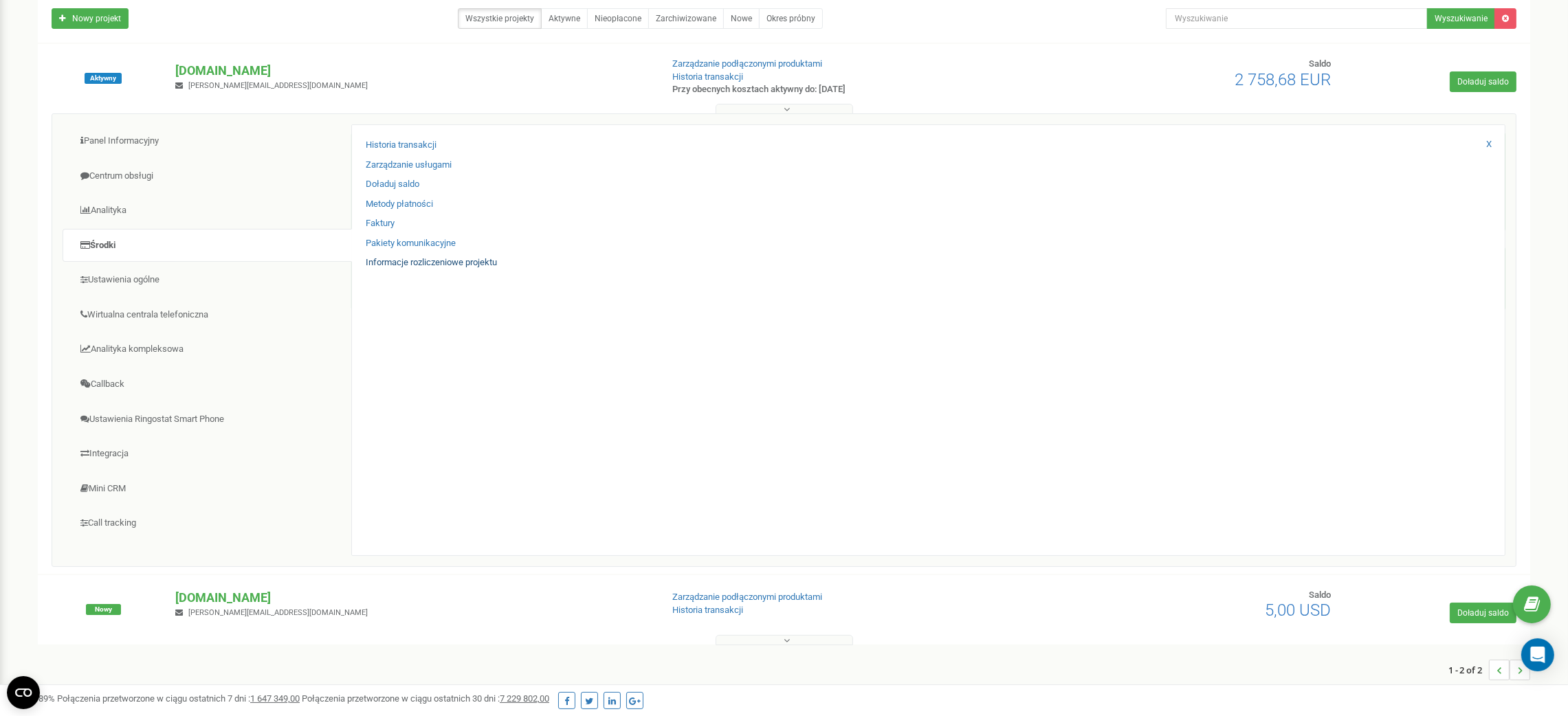 scroll, scrollTop: 109, scrollLeft: 0, axis: vertical 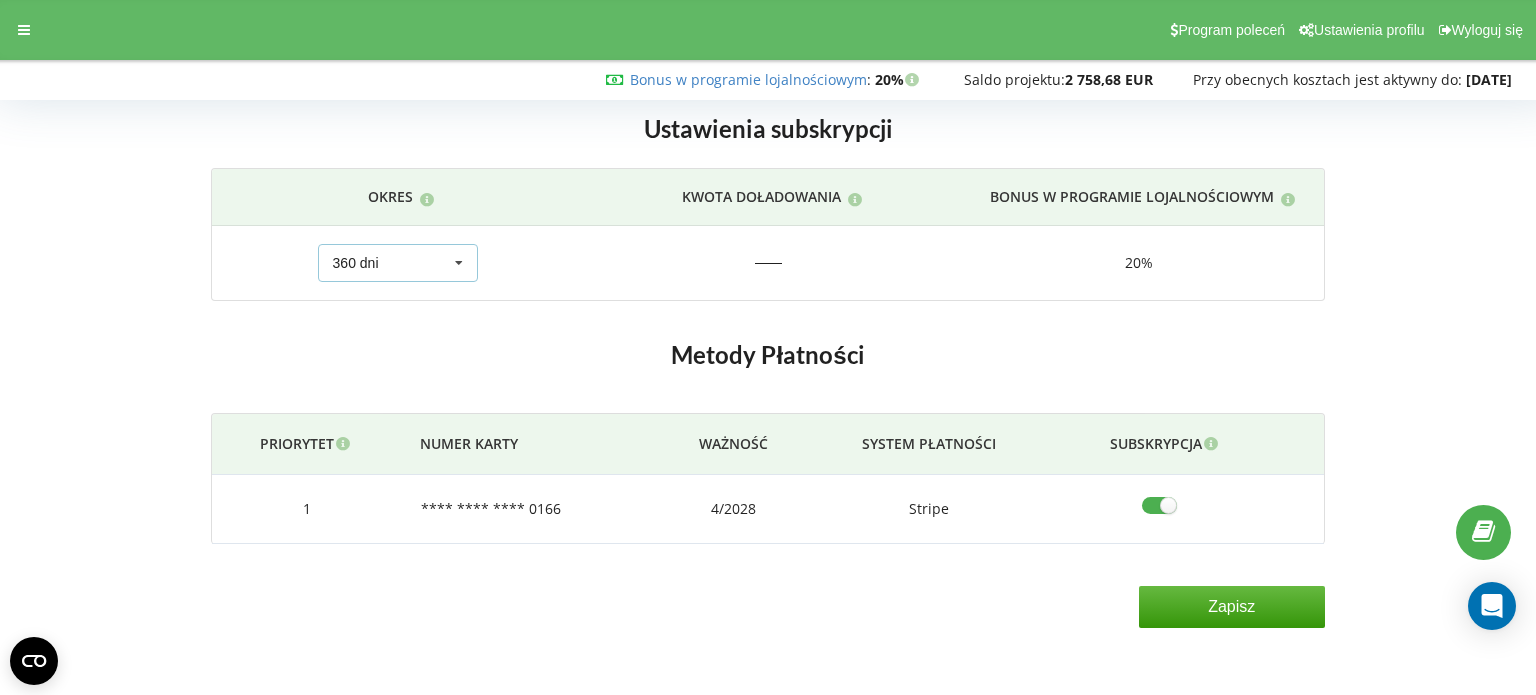 click at bounding box center (459, 263) 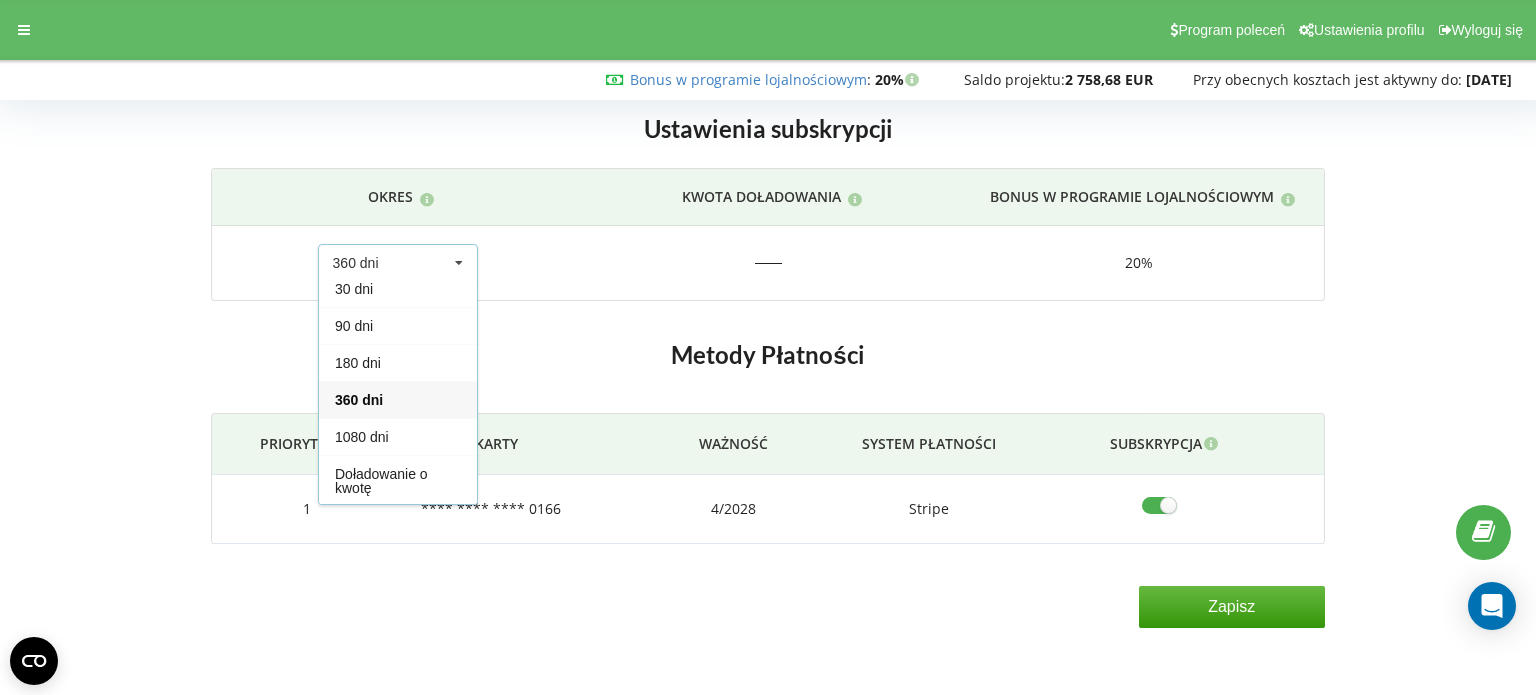 click at bounding box center [459, 263] 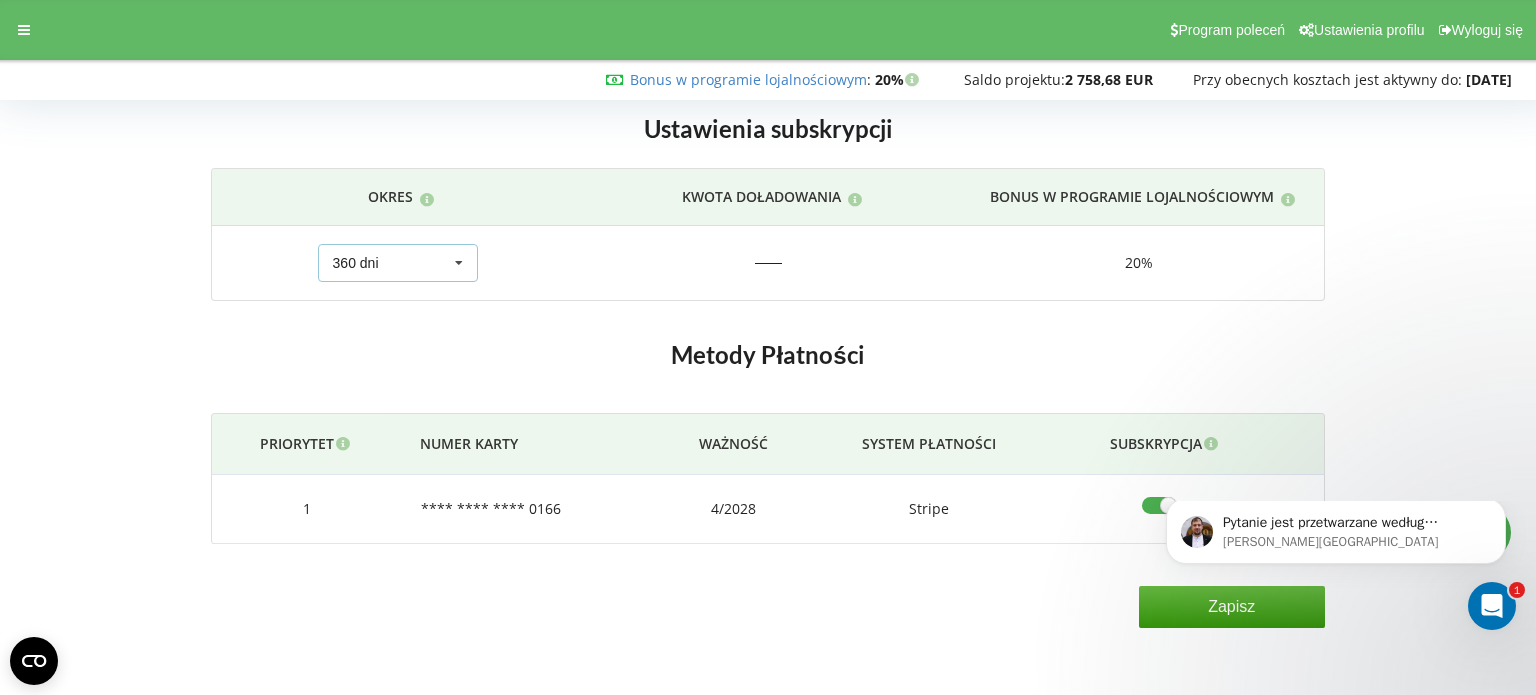 scroll, scrollTop: 0, scrollLeft: 0, axis: both 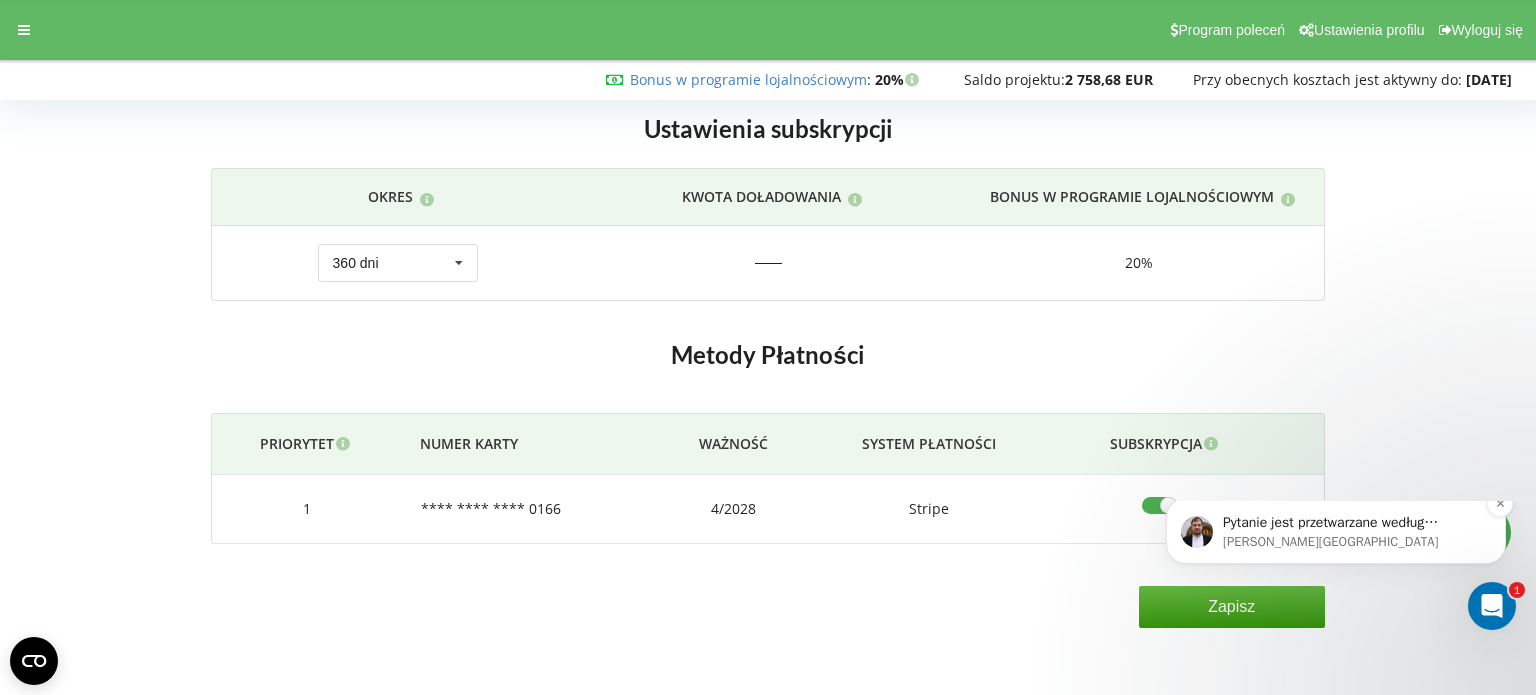 click on "[PERSON_NAME][GEOGRAPHIC_DATA]" at bounding box center (1352, 542) 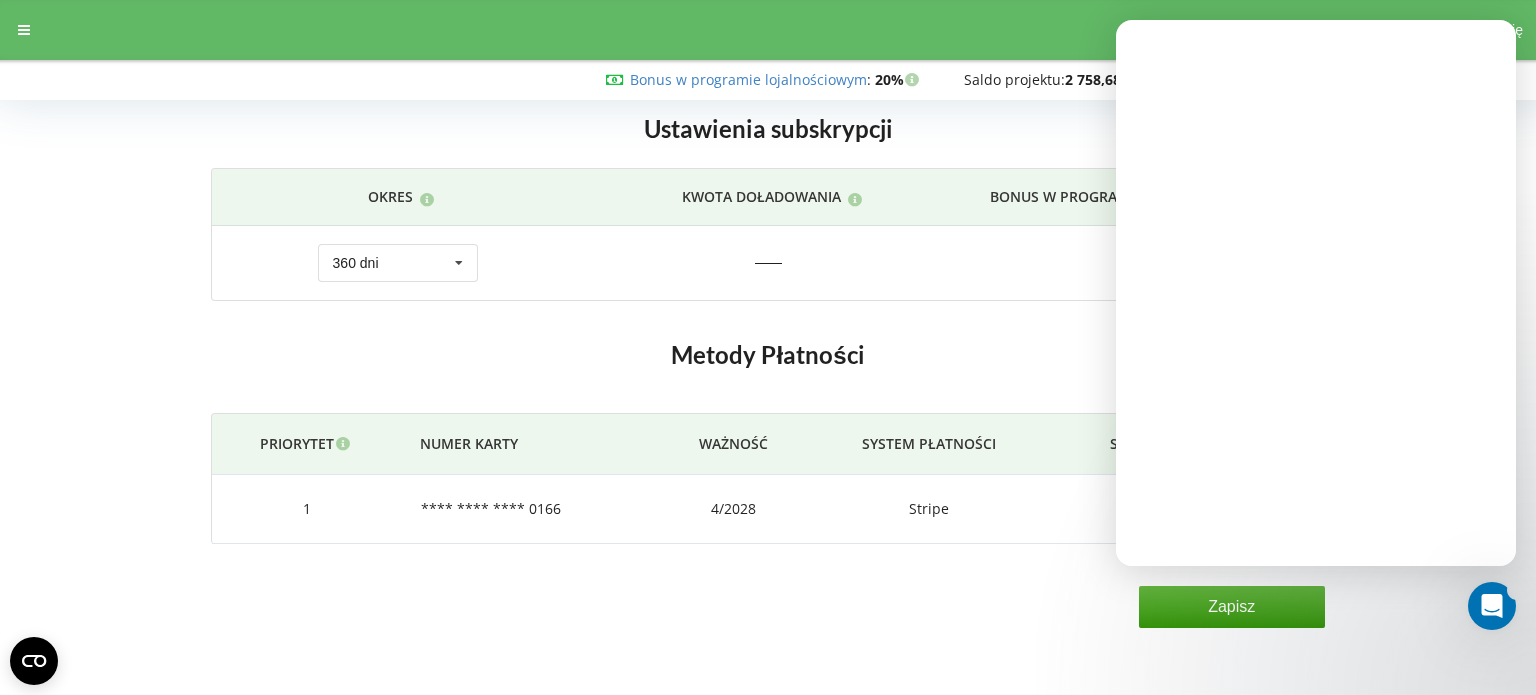 scroll, scrollTop: 0, scrollLeft: 0, axis: both 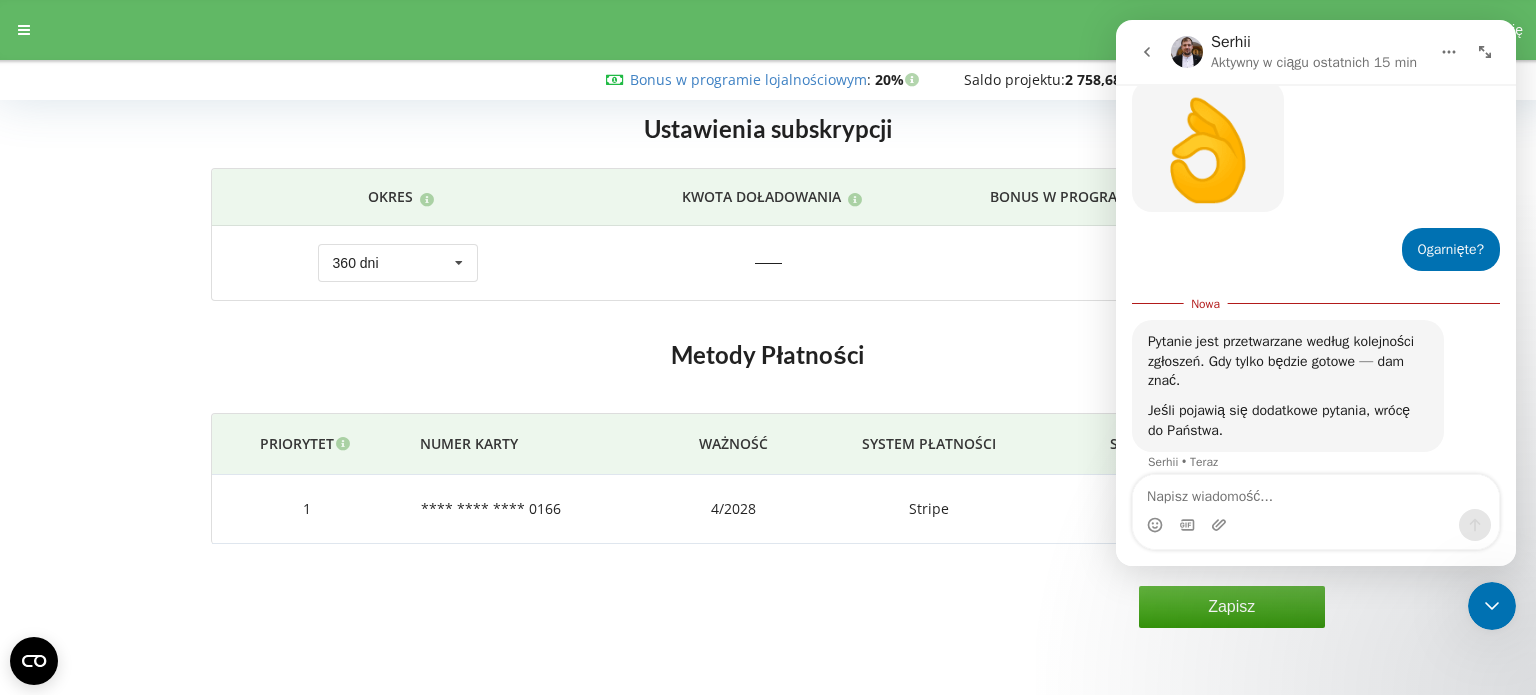 click at bounding box center (1316, 492) 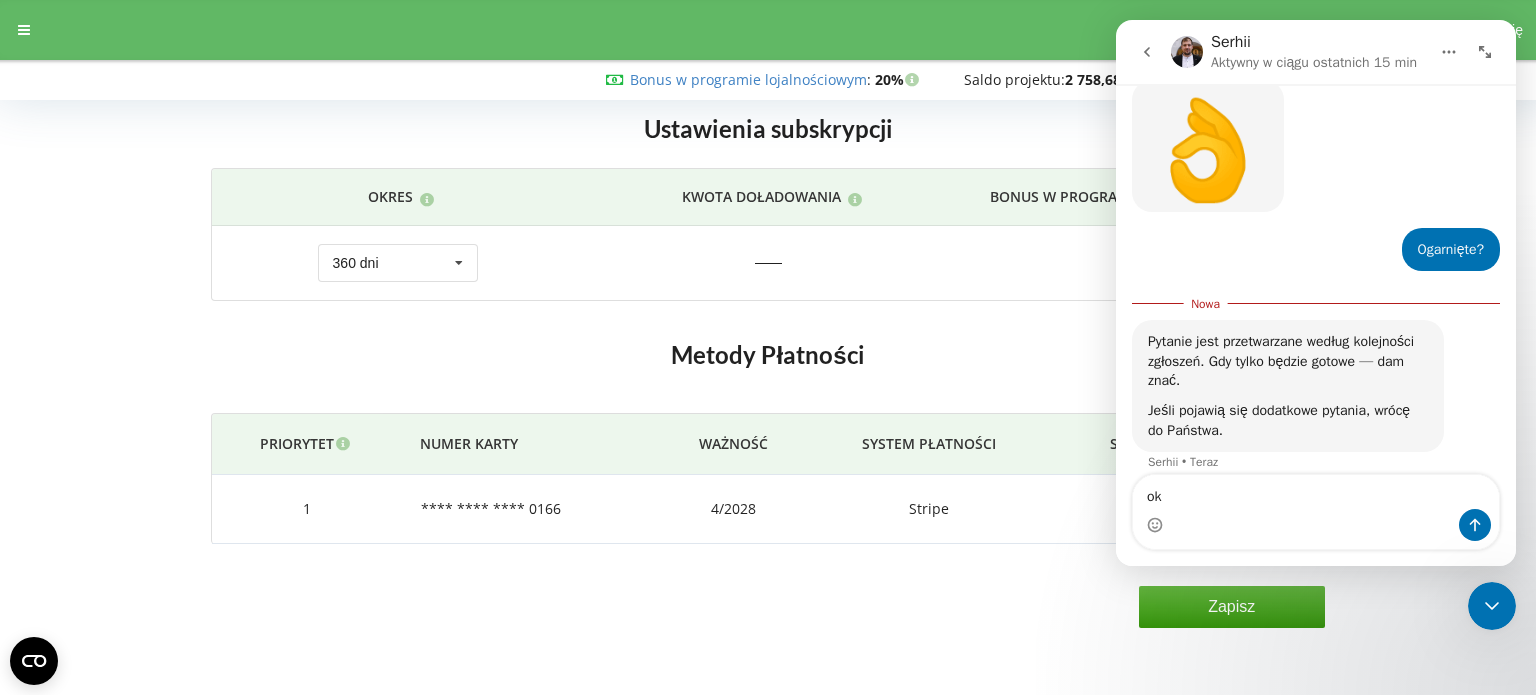 type on "ok" 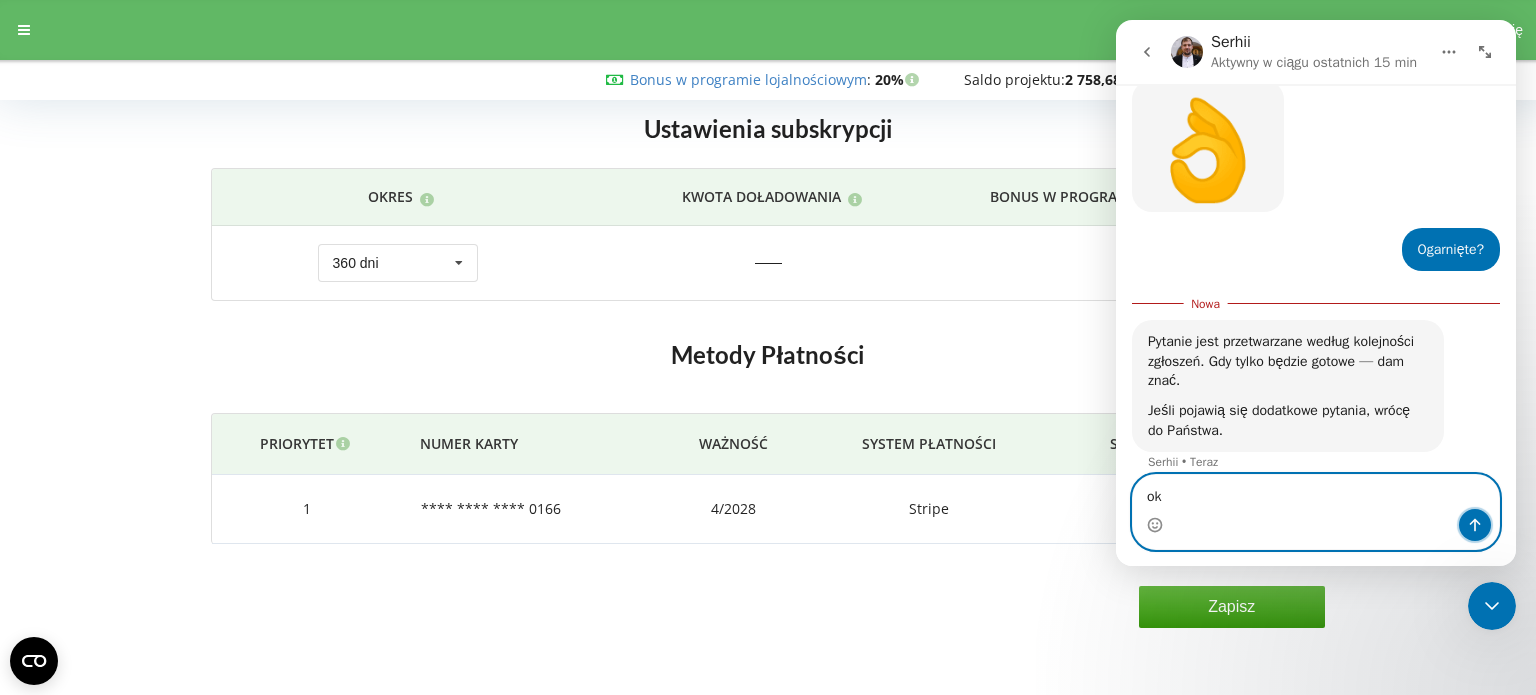 click 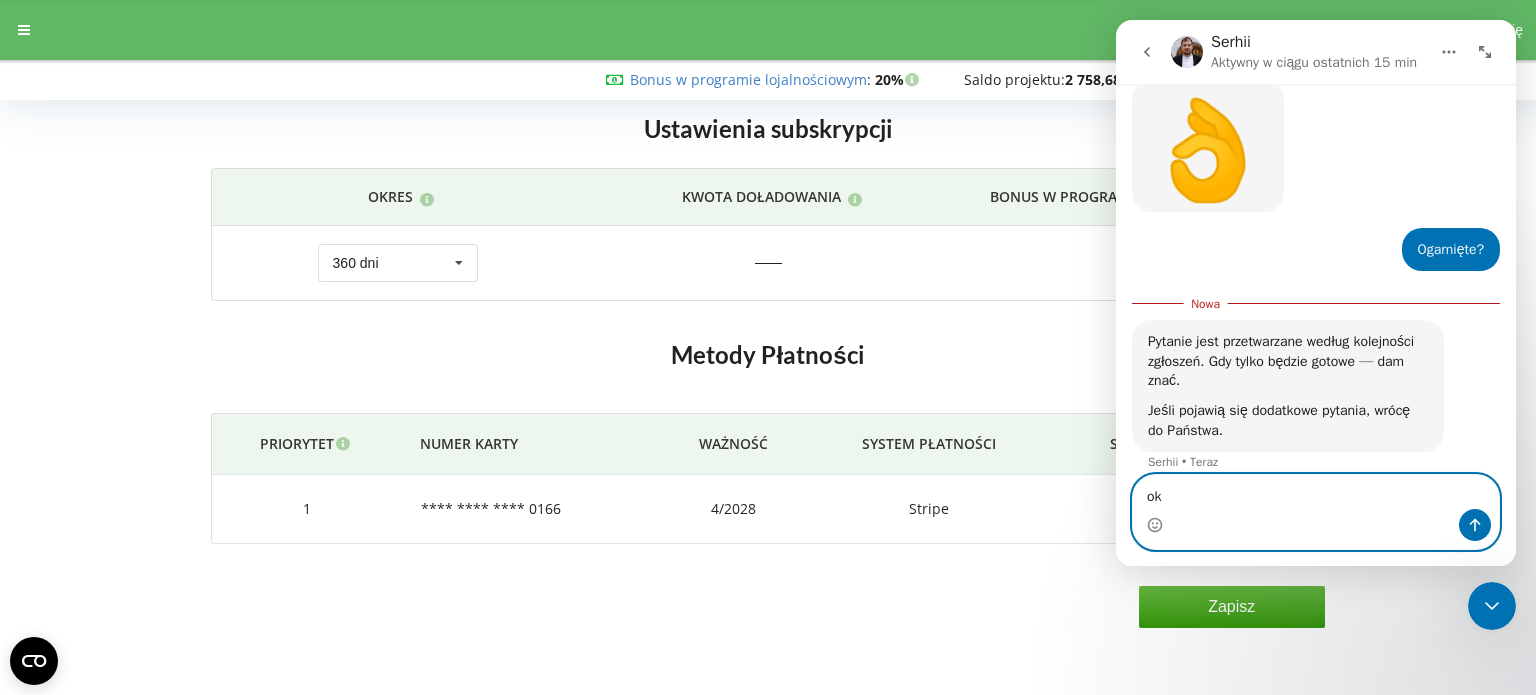 type 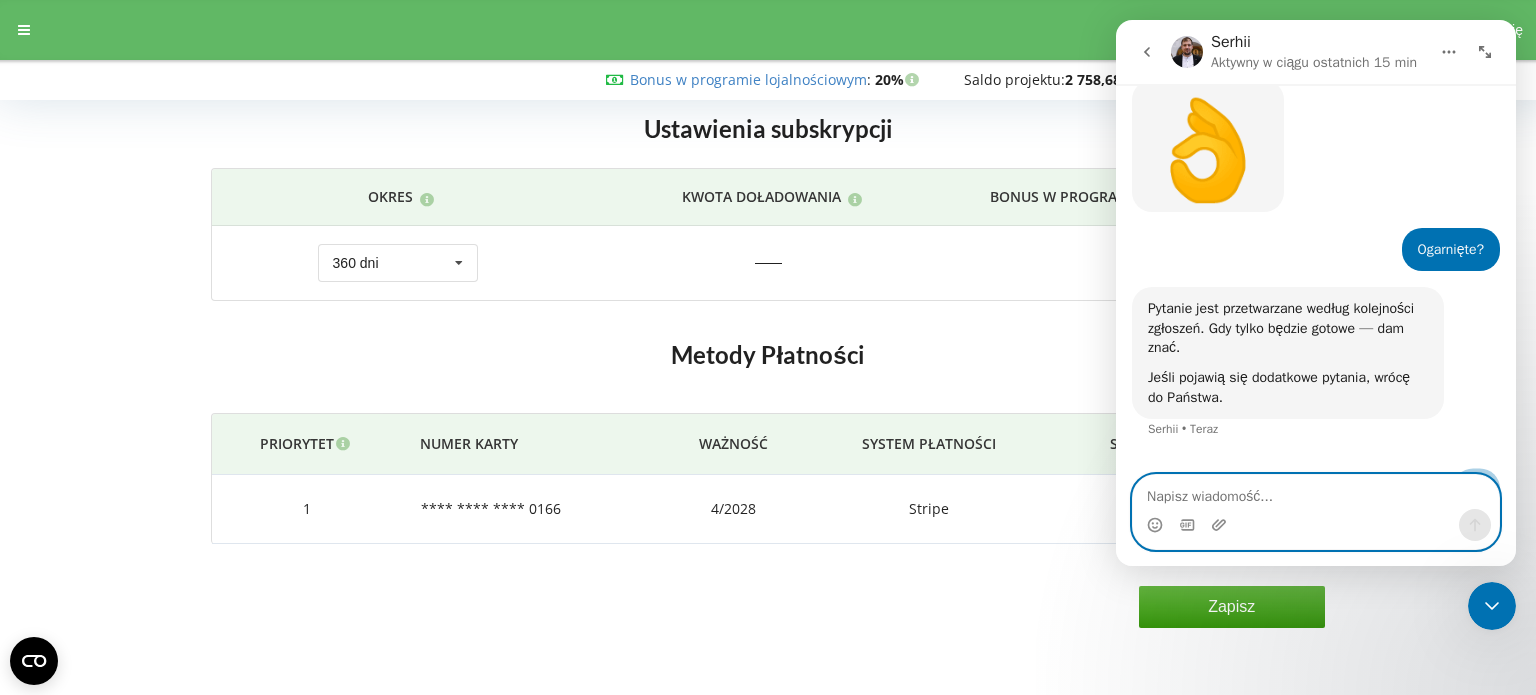 scroll, scrollTop: 851, scrollLeft: 0, axis: vertical 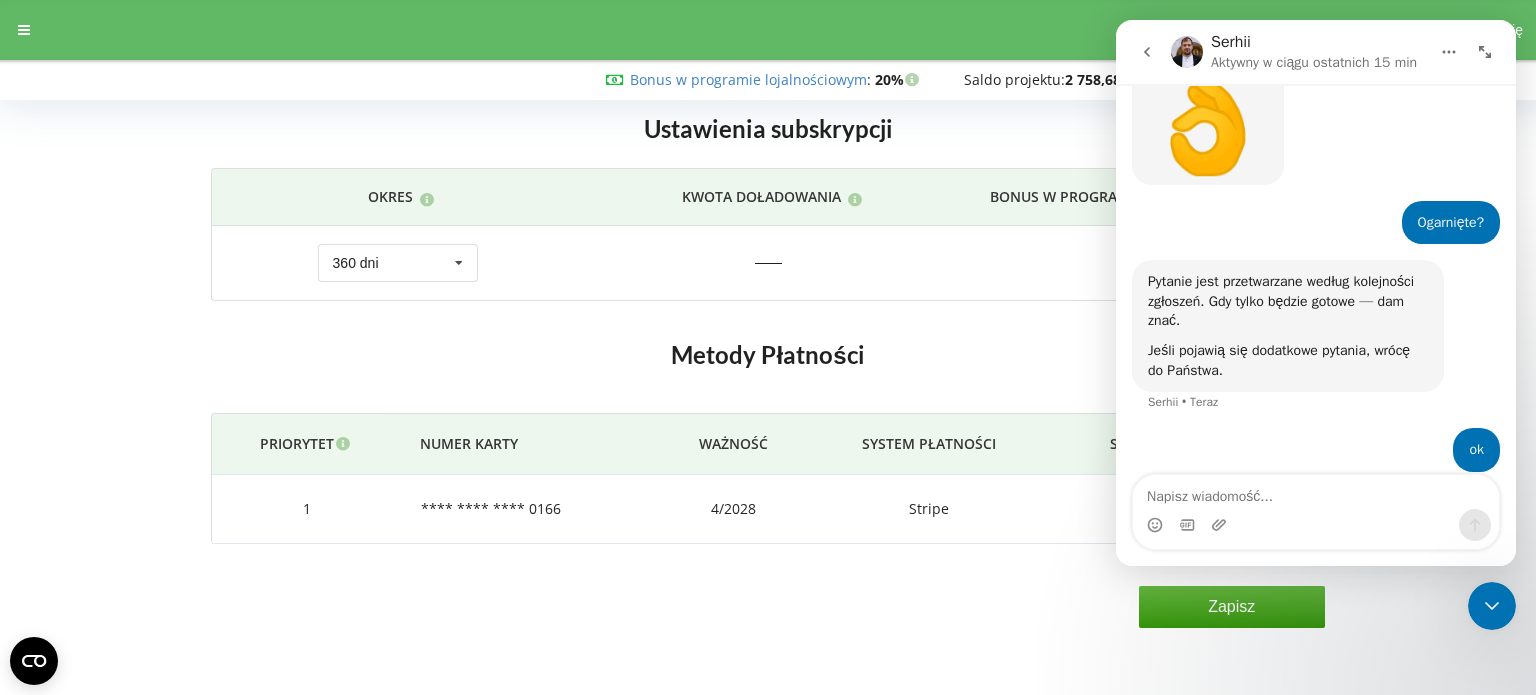 click on "20%" at bounding box center [1139, 263] 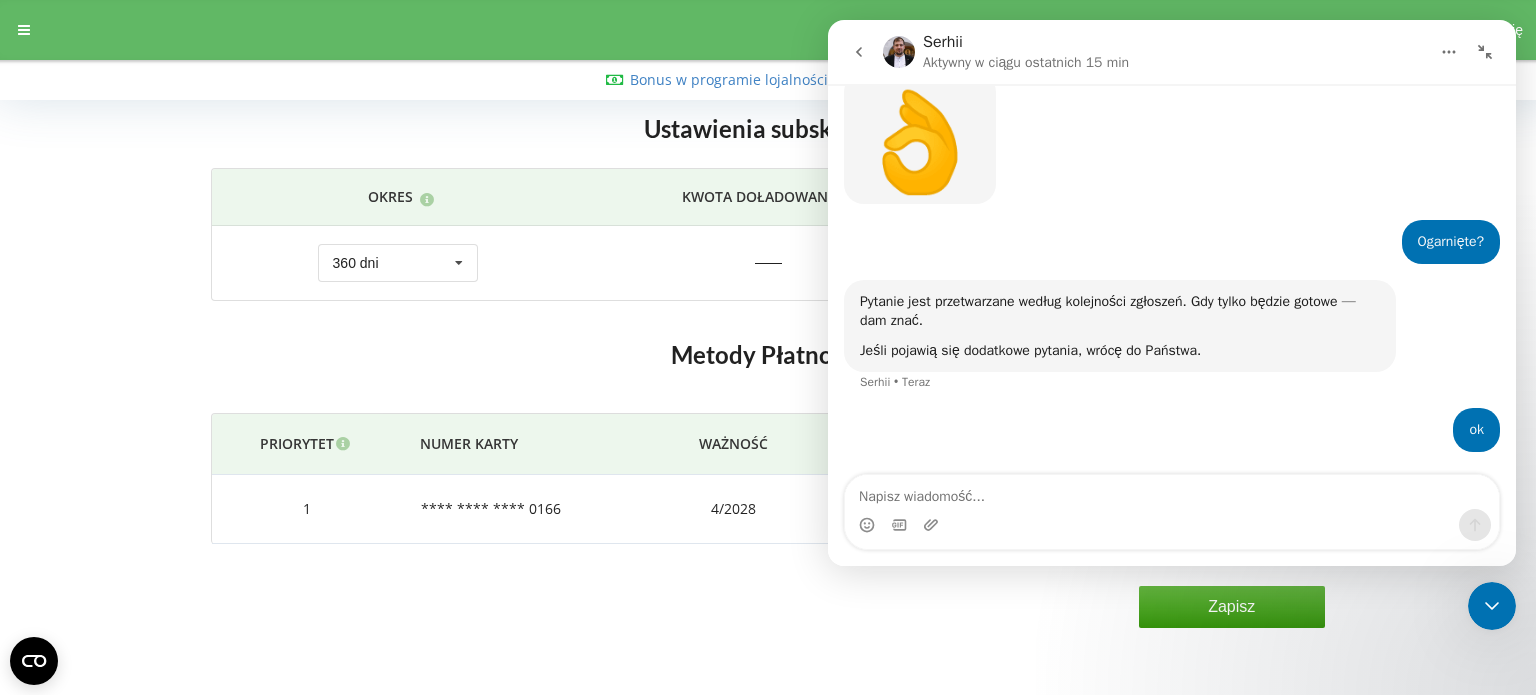 click at bounding box center [1485, 52] 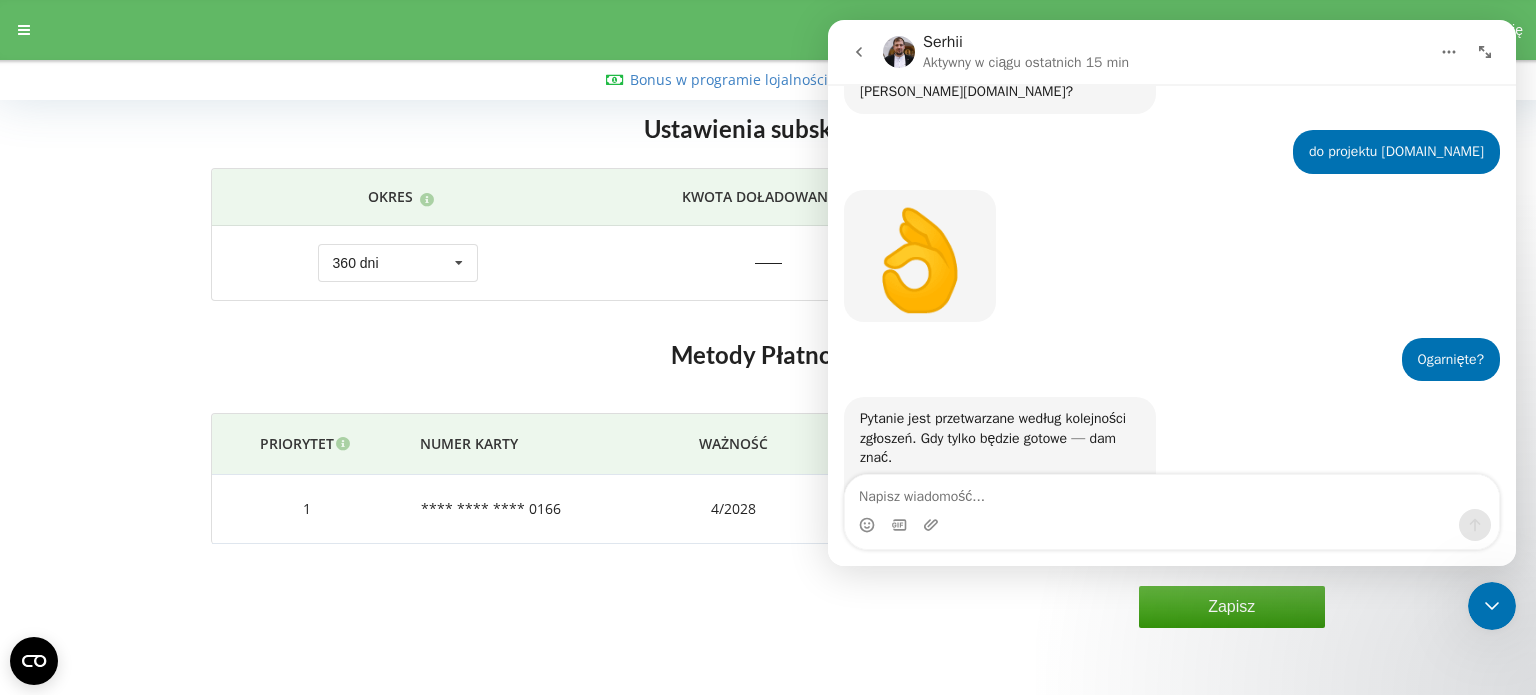 scroll, scrollTop: 851, scrollLeft: 0, axis: vertical 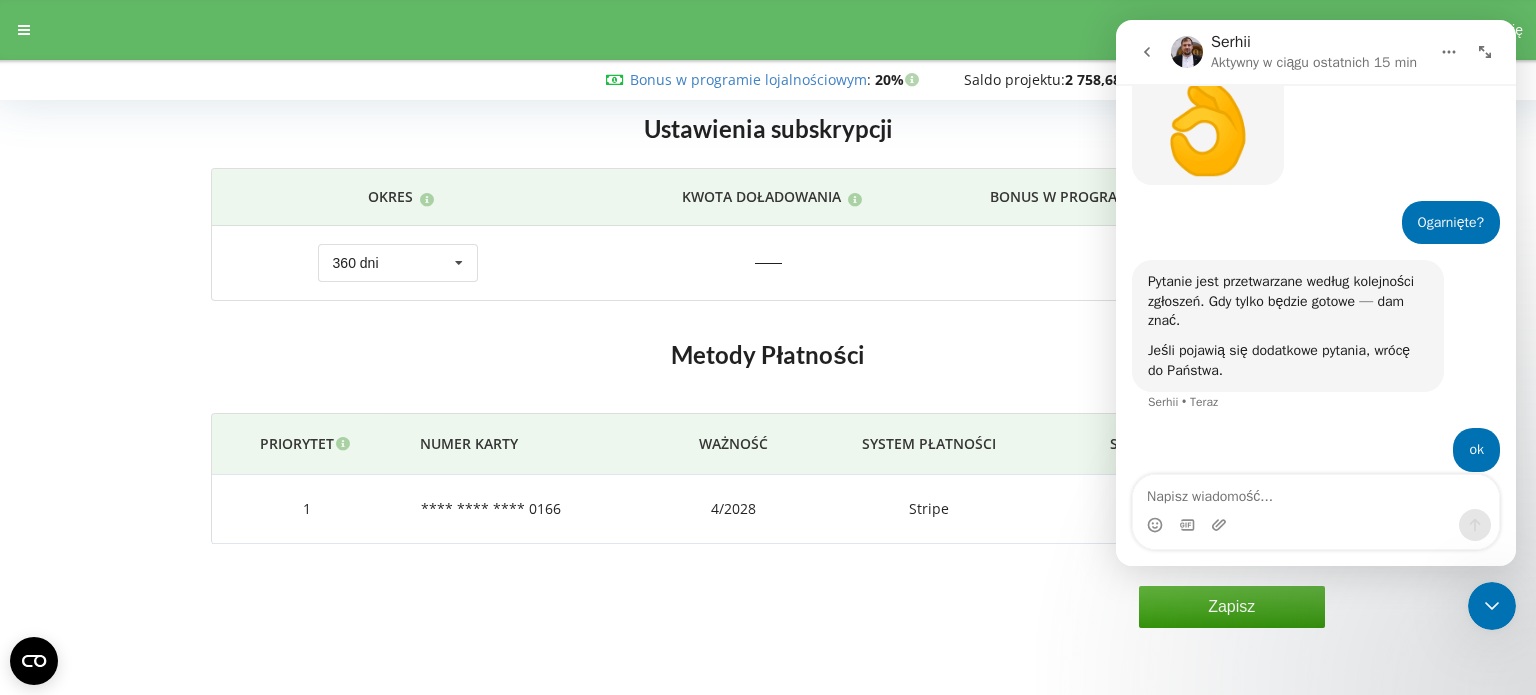 click at bounding box center (1147, 52) 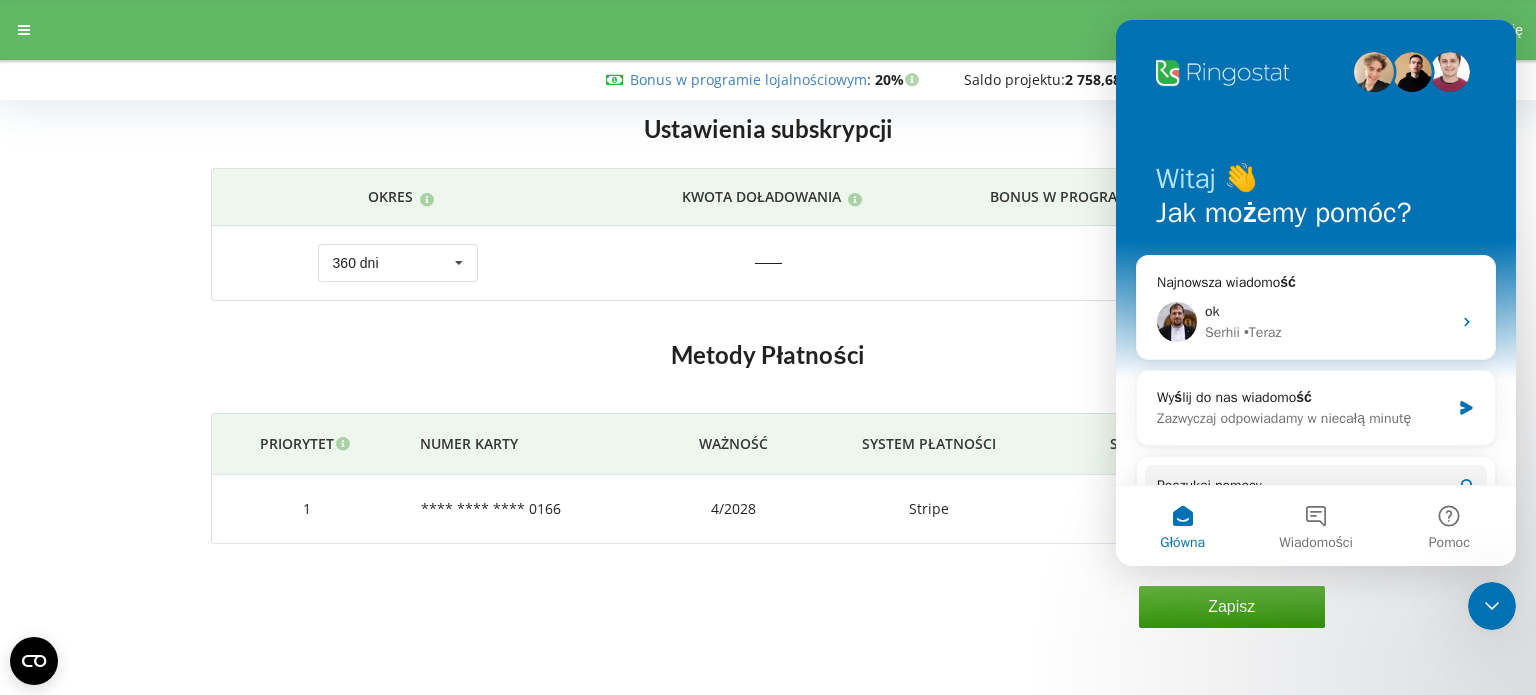 click at bounding box center (1492, 606) 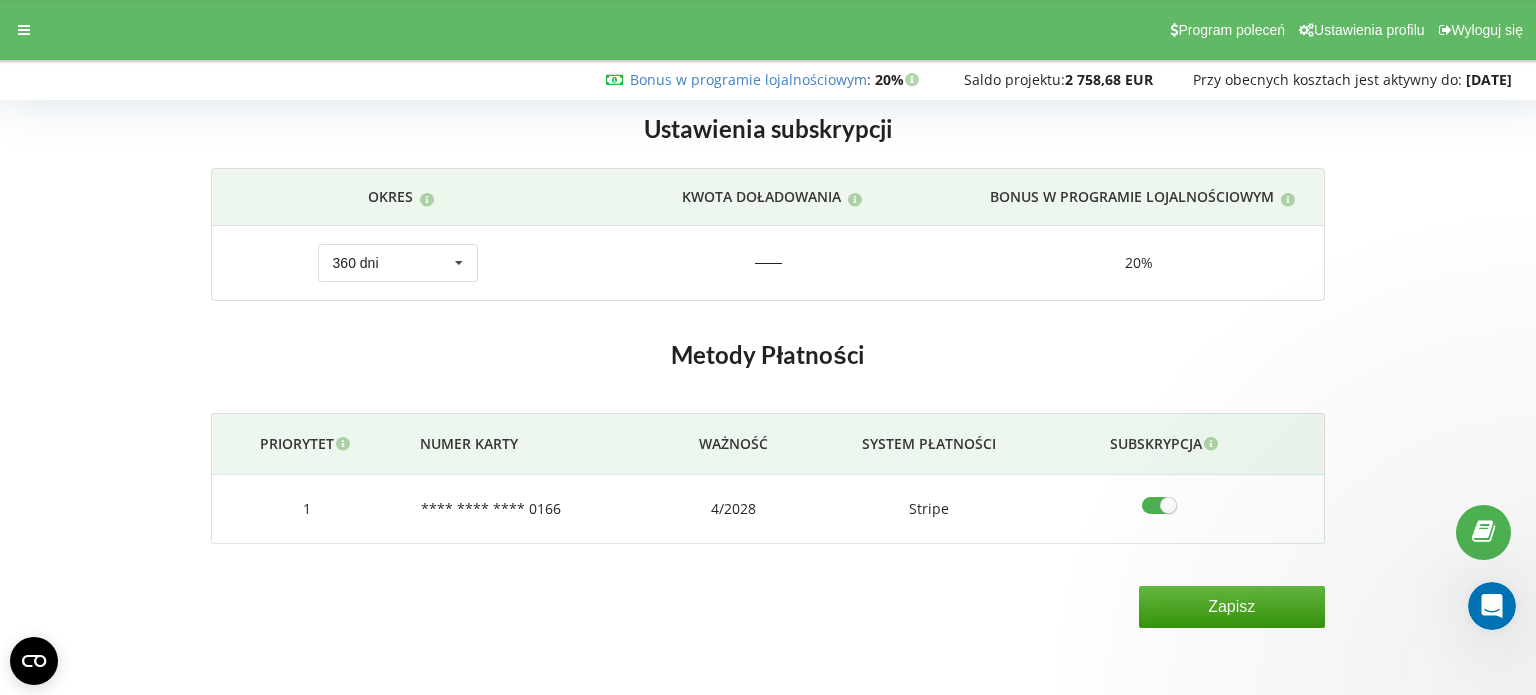 scroll, scrollTop: 0, scrollLeft: 0, axis: both 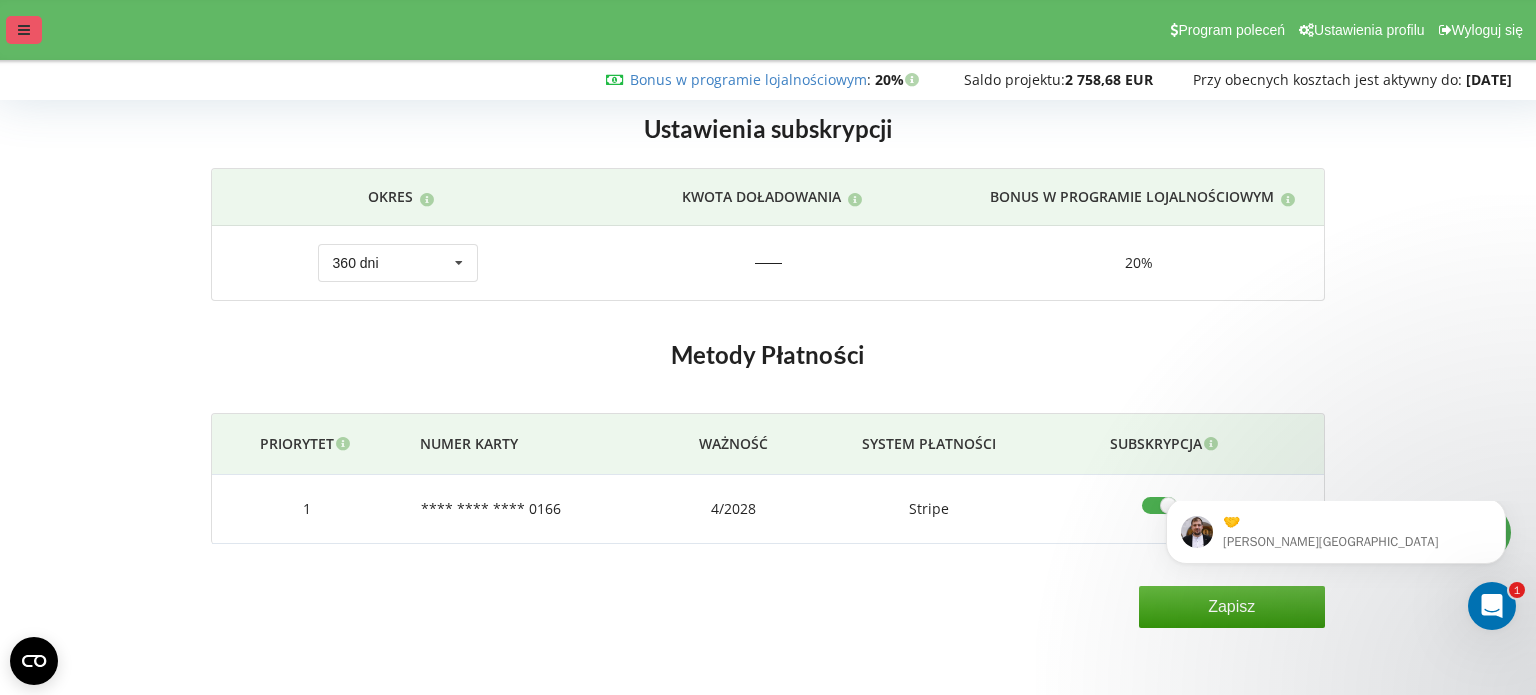 click at bounding box center (24, 30) 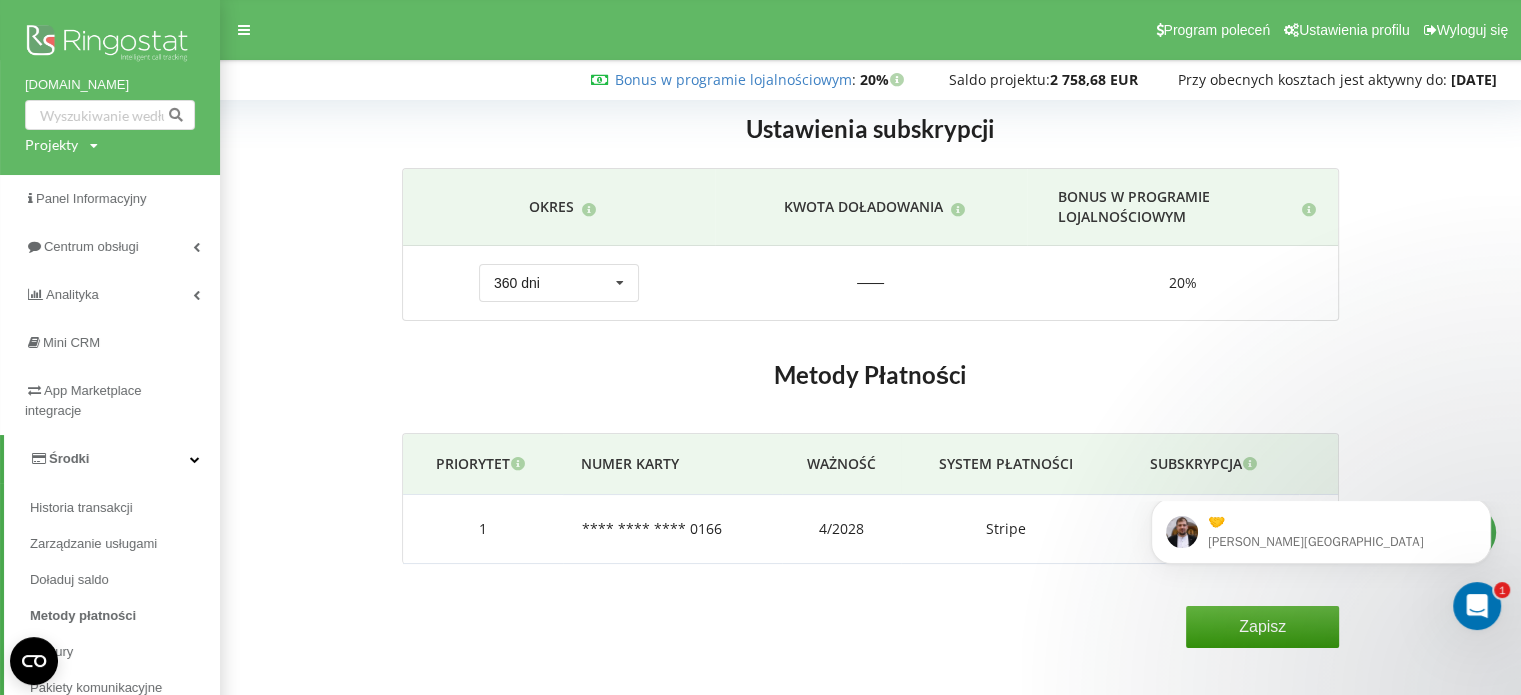 click on "Środki" at bounding box center [69, 458] 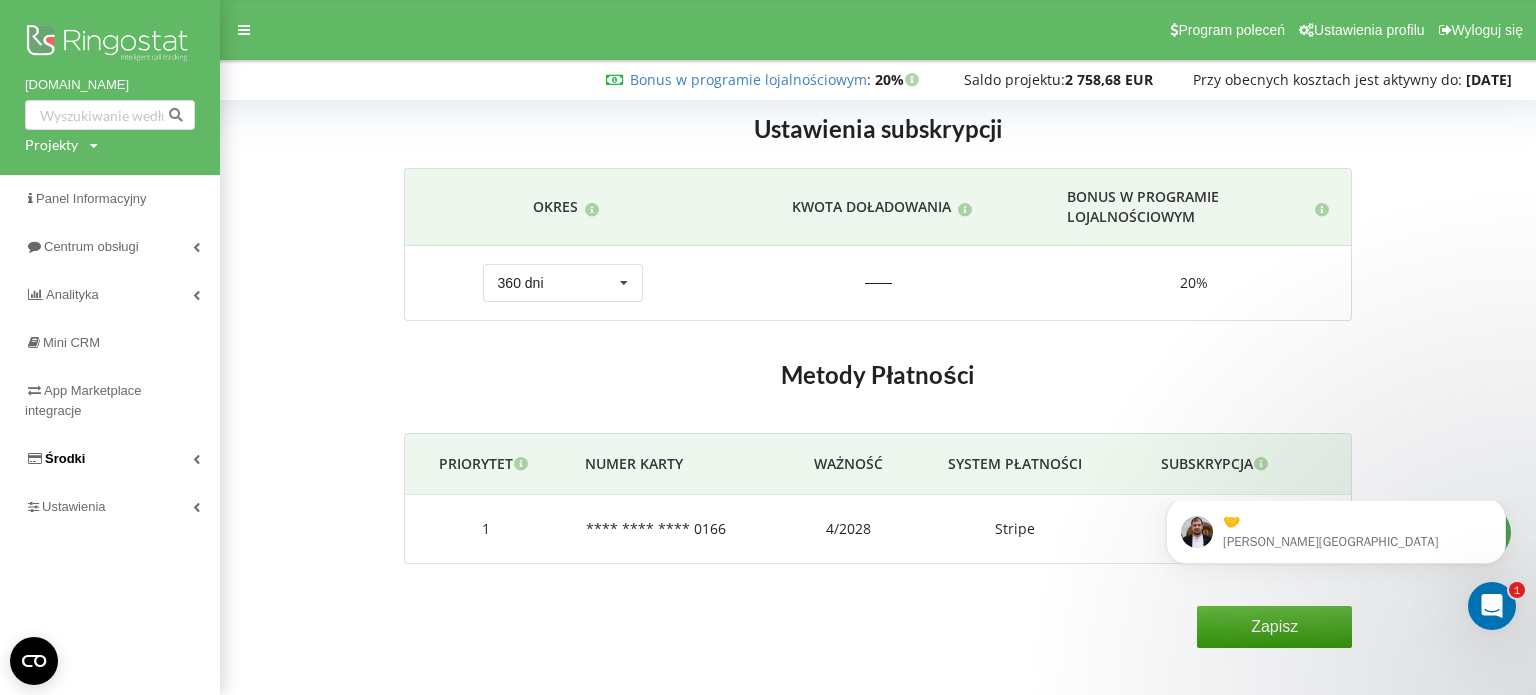 click on "Środki" at bounding box center (110, 459) 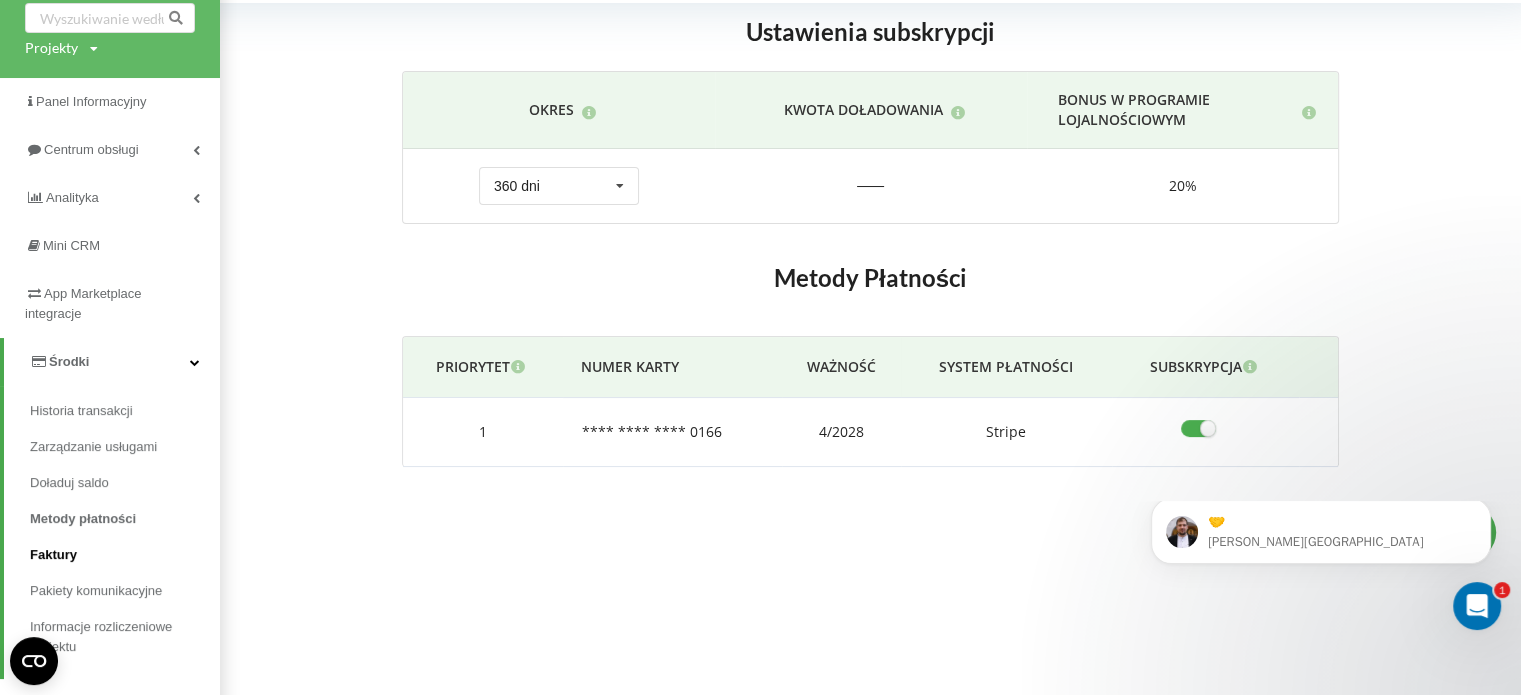 scroll, scrollTop: 179, scrollLeft: 0, axis: vertical 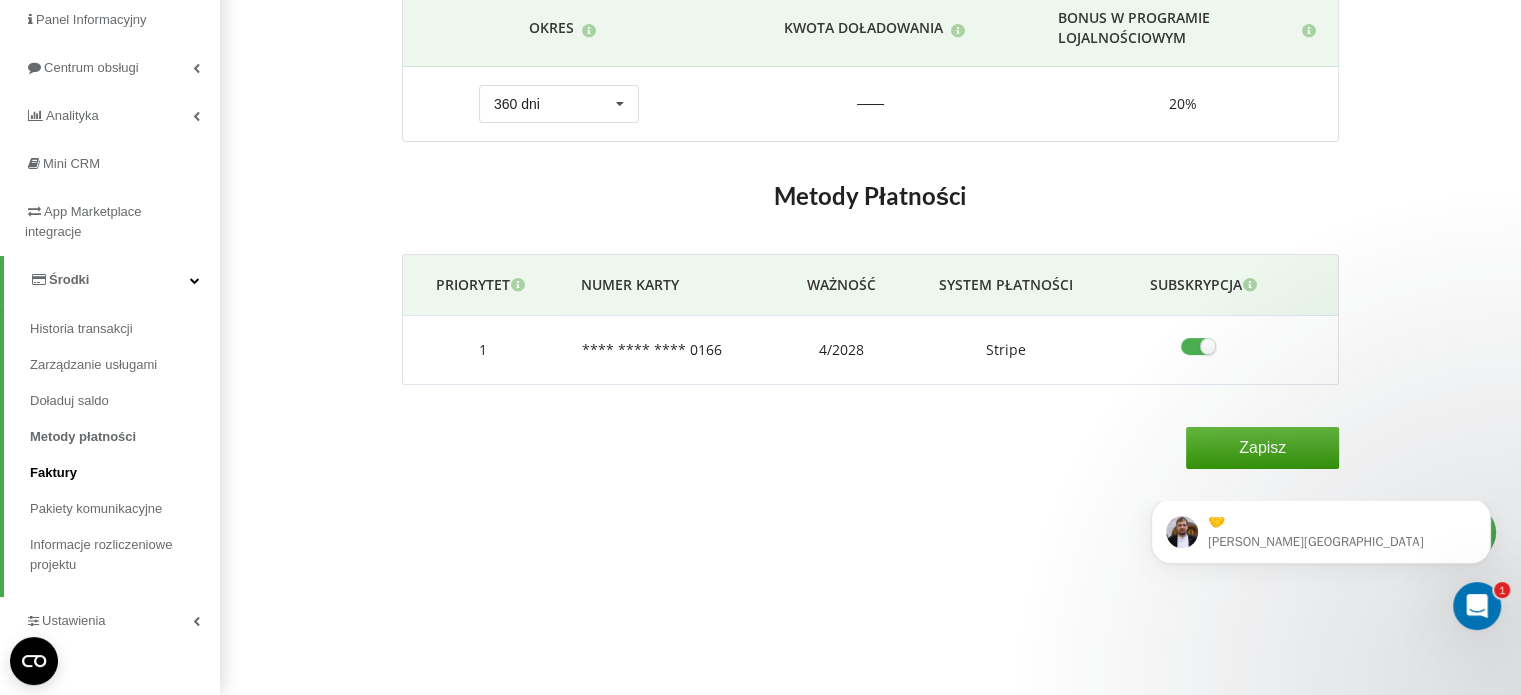 click on "Faktury" at bounding box center (125, 473) 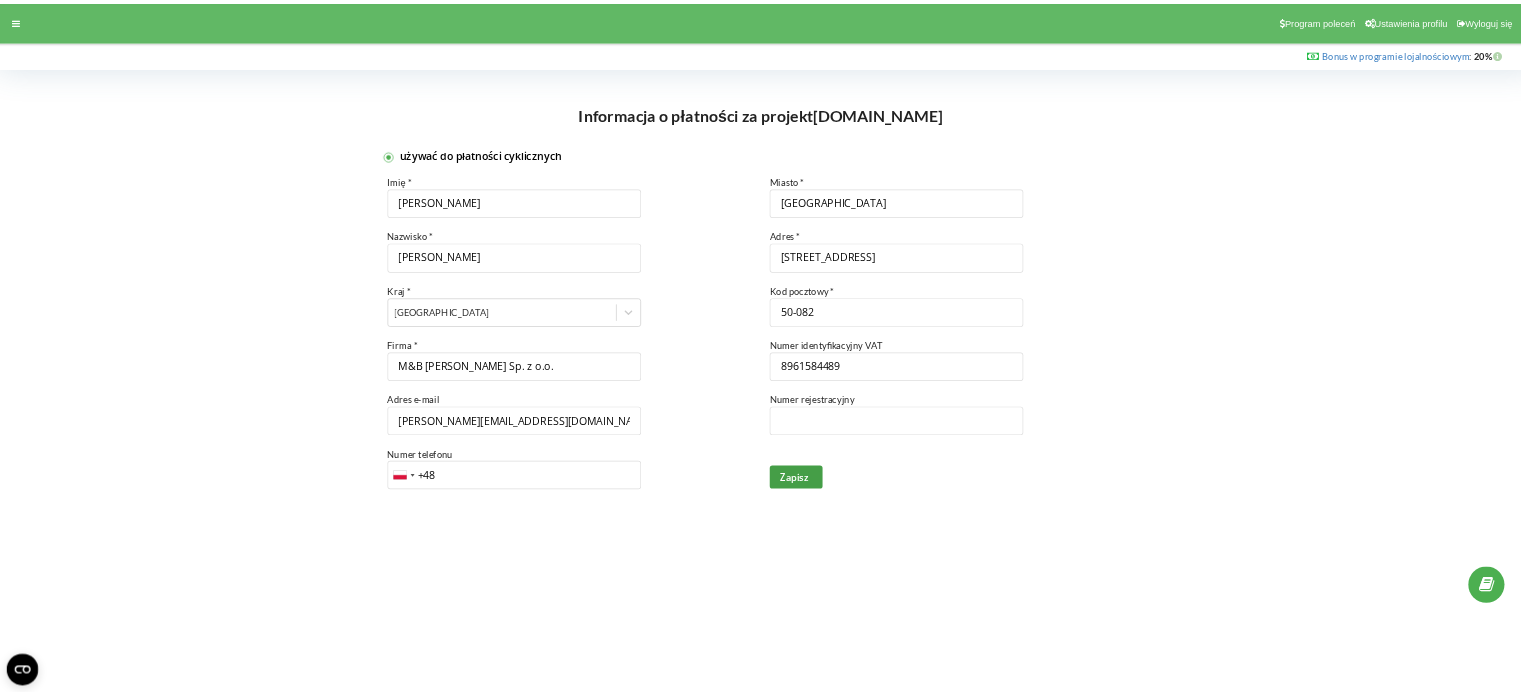 scroll, scrollTop: 0, scrollLeft: 0, axis: both 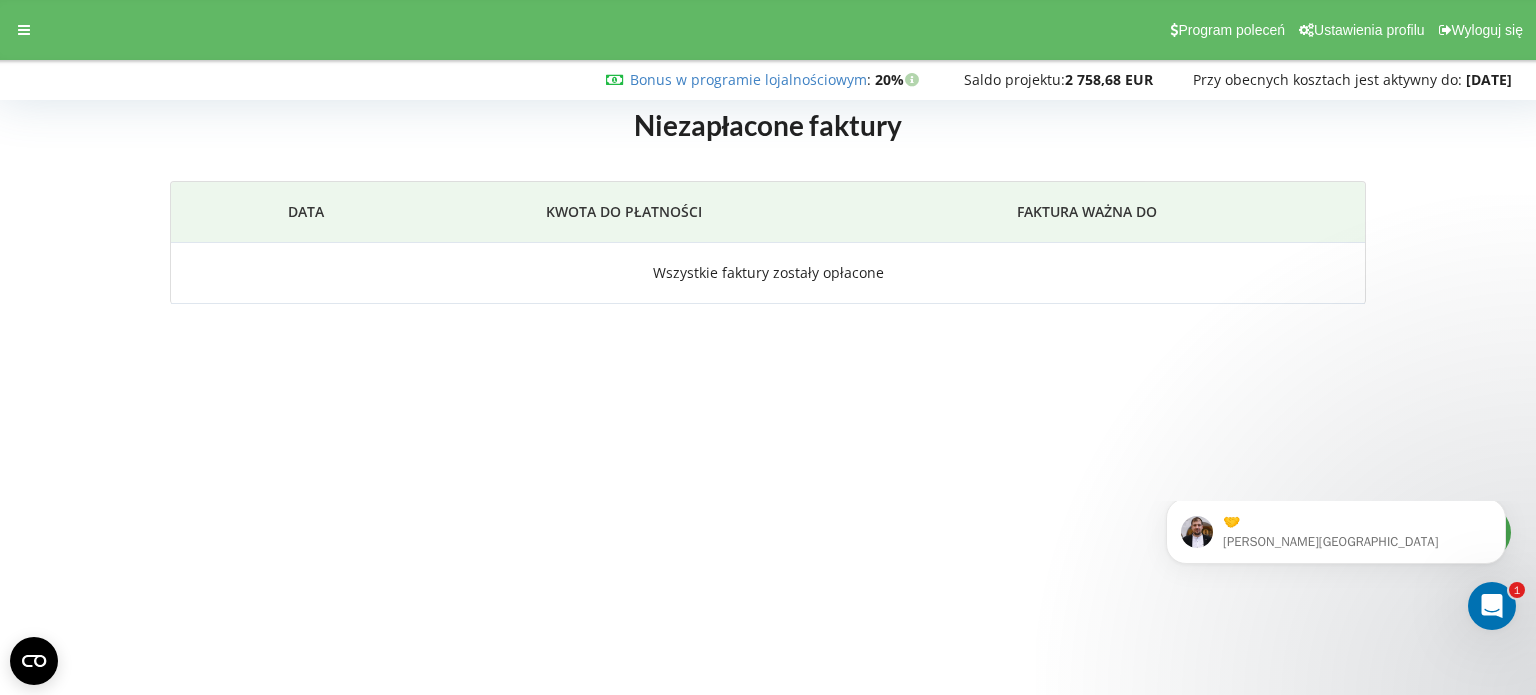 click 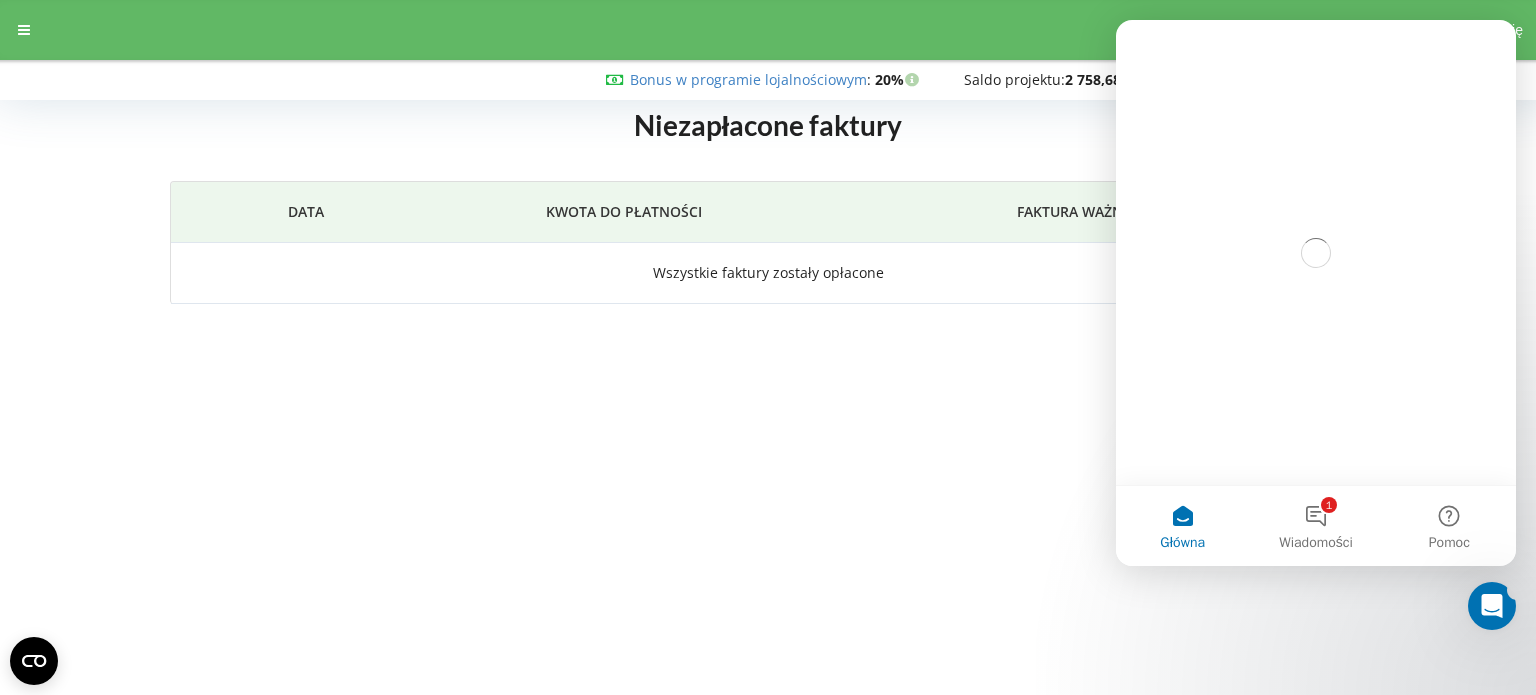scroll, scrollTop: 0, scrollLeft: 0, axis: both 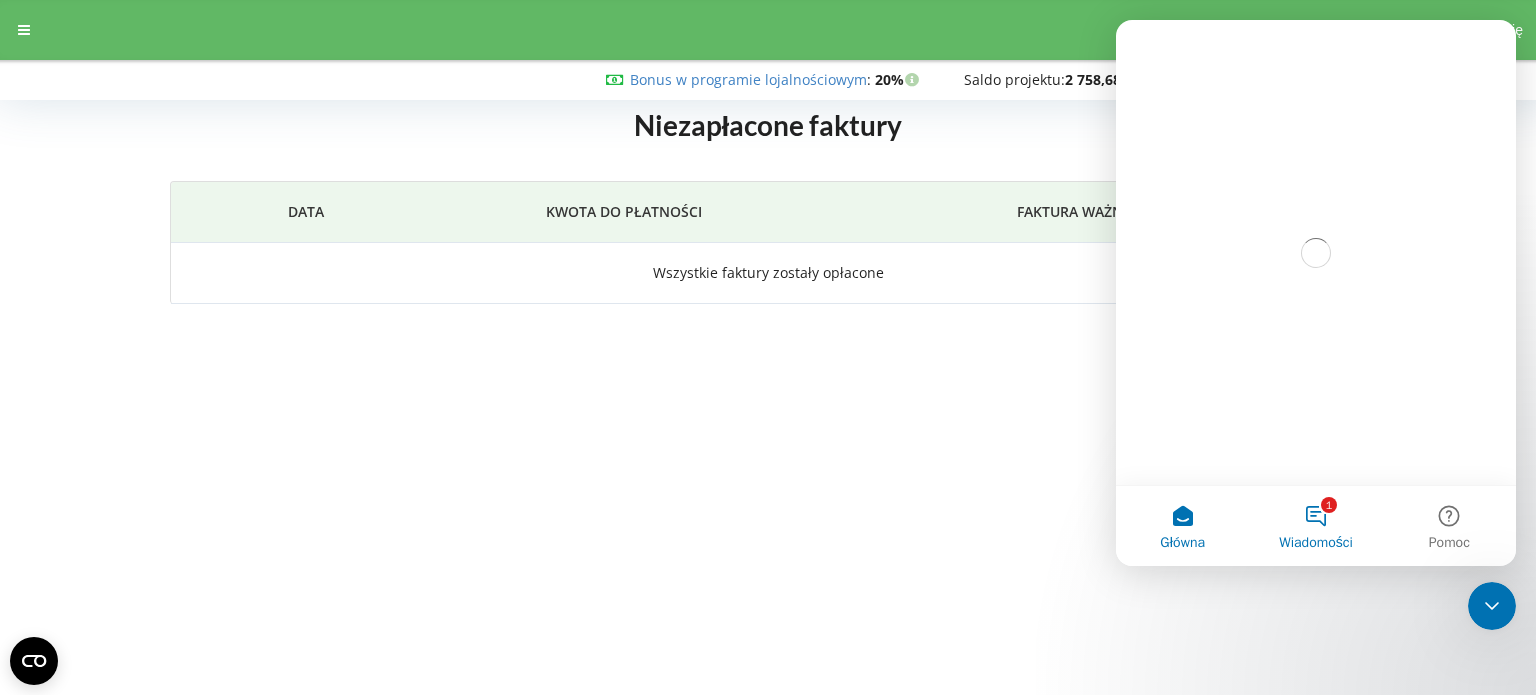 click on "1 Wiadomości" at bounding box center [1315, 526] 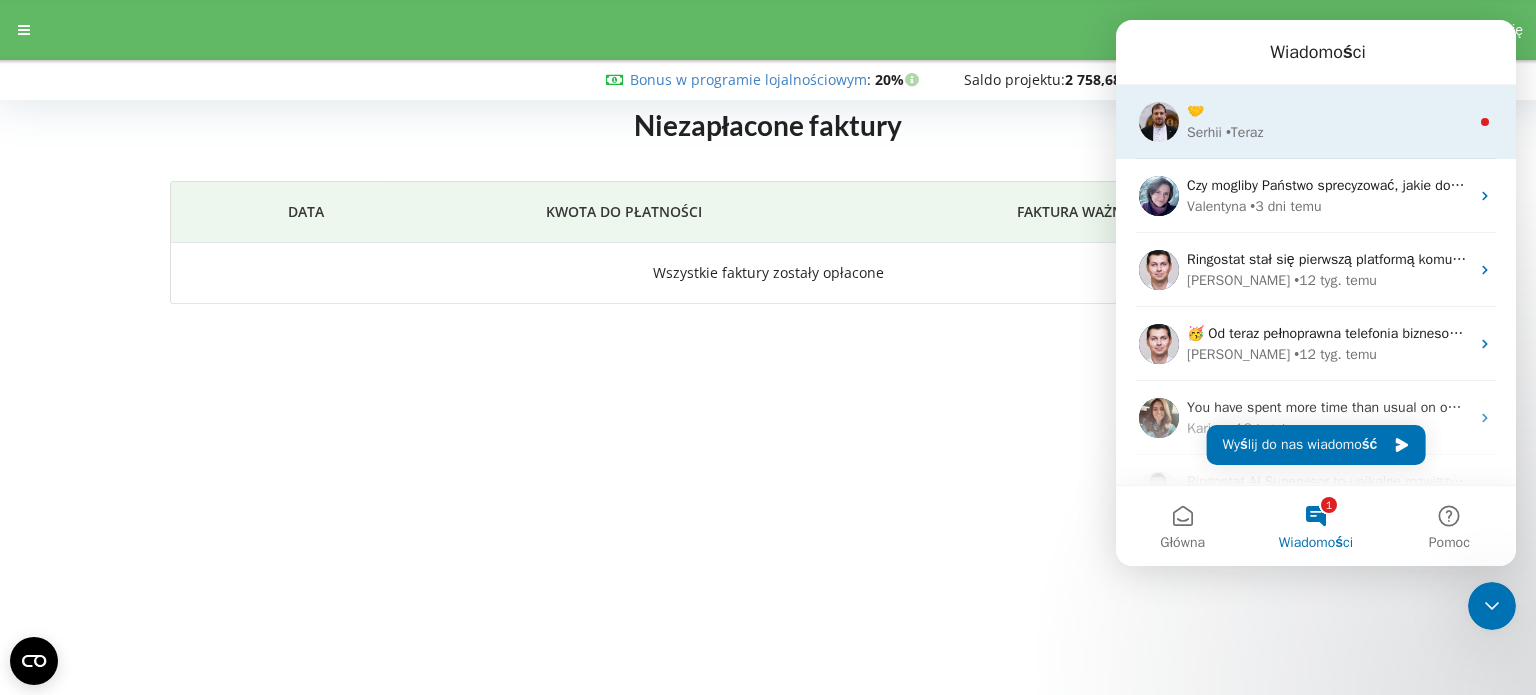 click on "•  [GEOGRAPHIC_DATA]" at bounding box center (1244, 132) 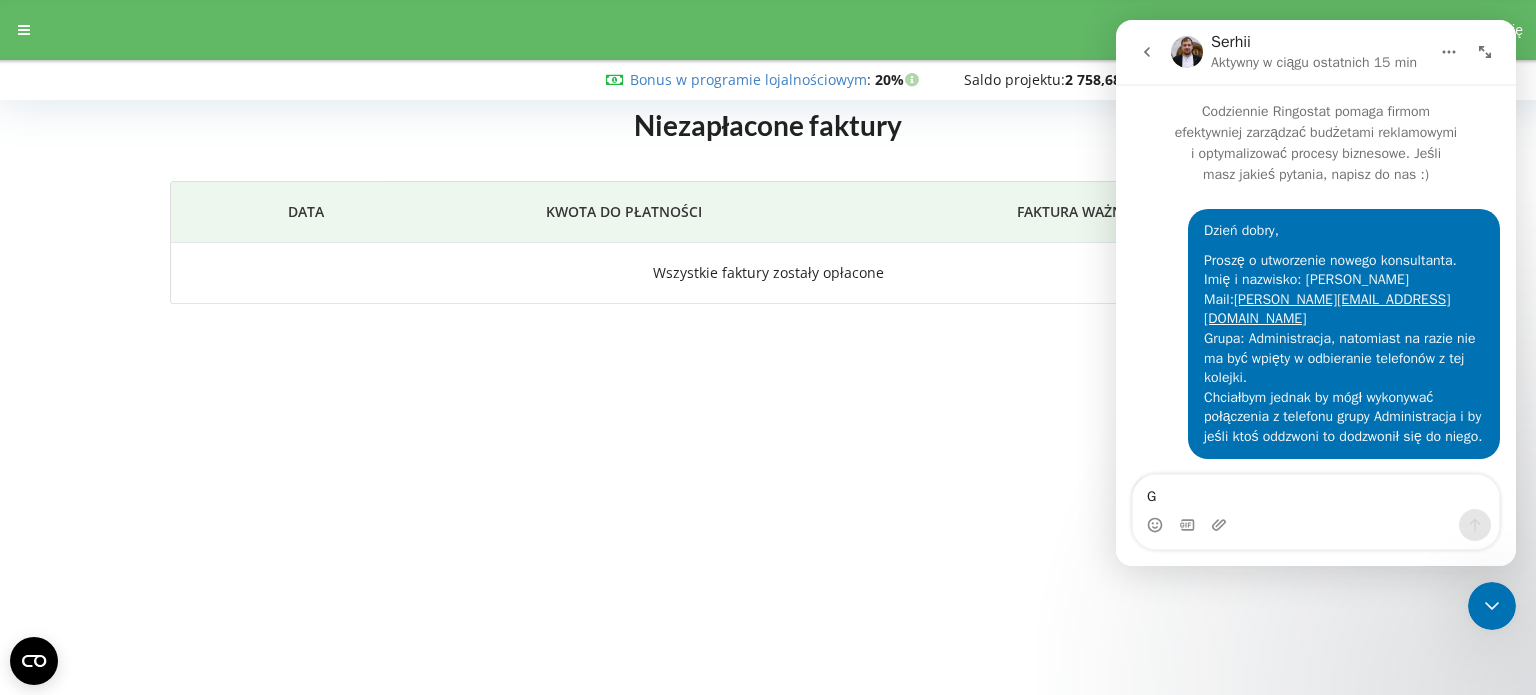 scroll, scrollTop: 3, scrollLeft: 0, axis: vertical 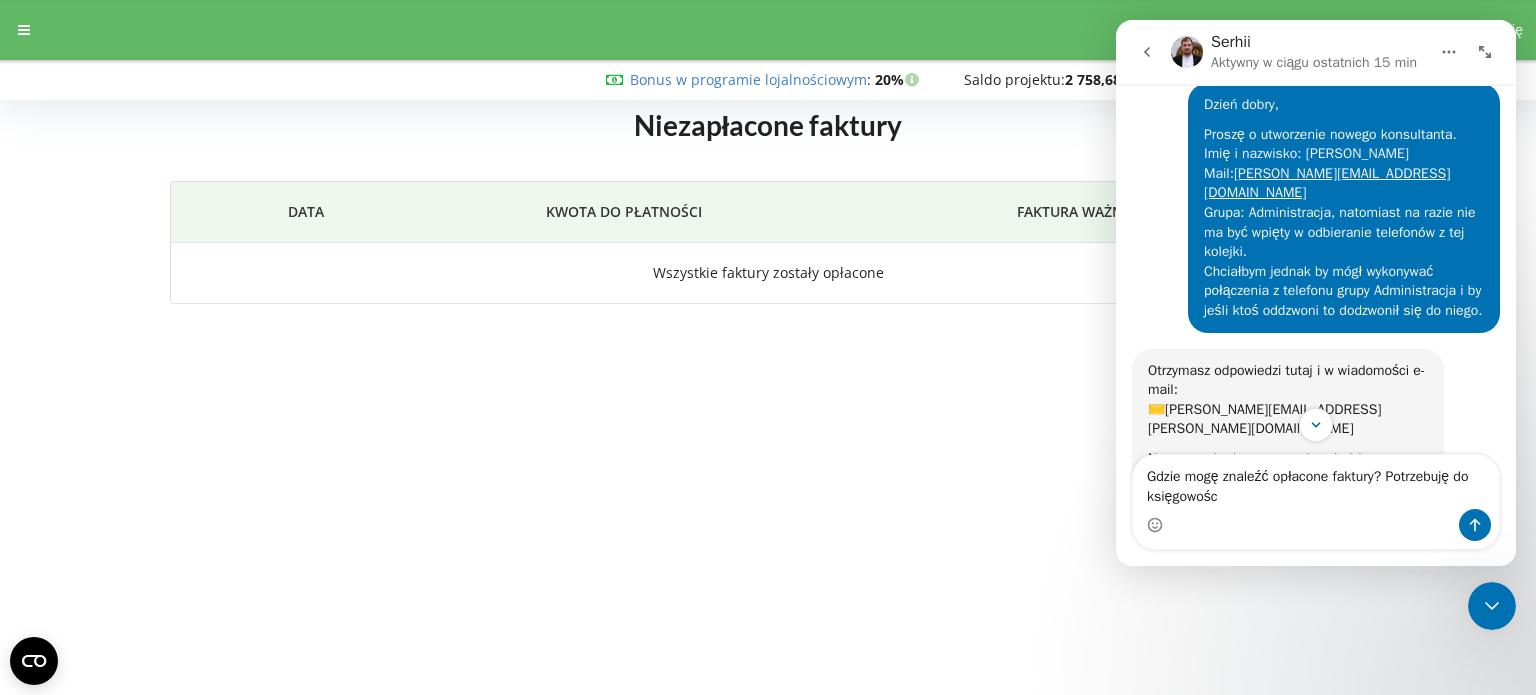 type on "Gdzie mogę znaleźć opłacone faktury? Potrzebuję do księgowości" 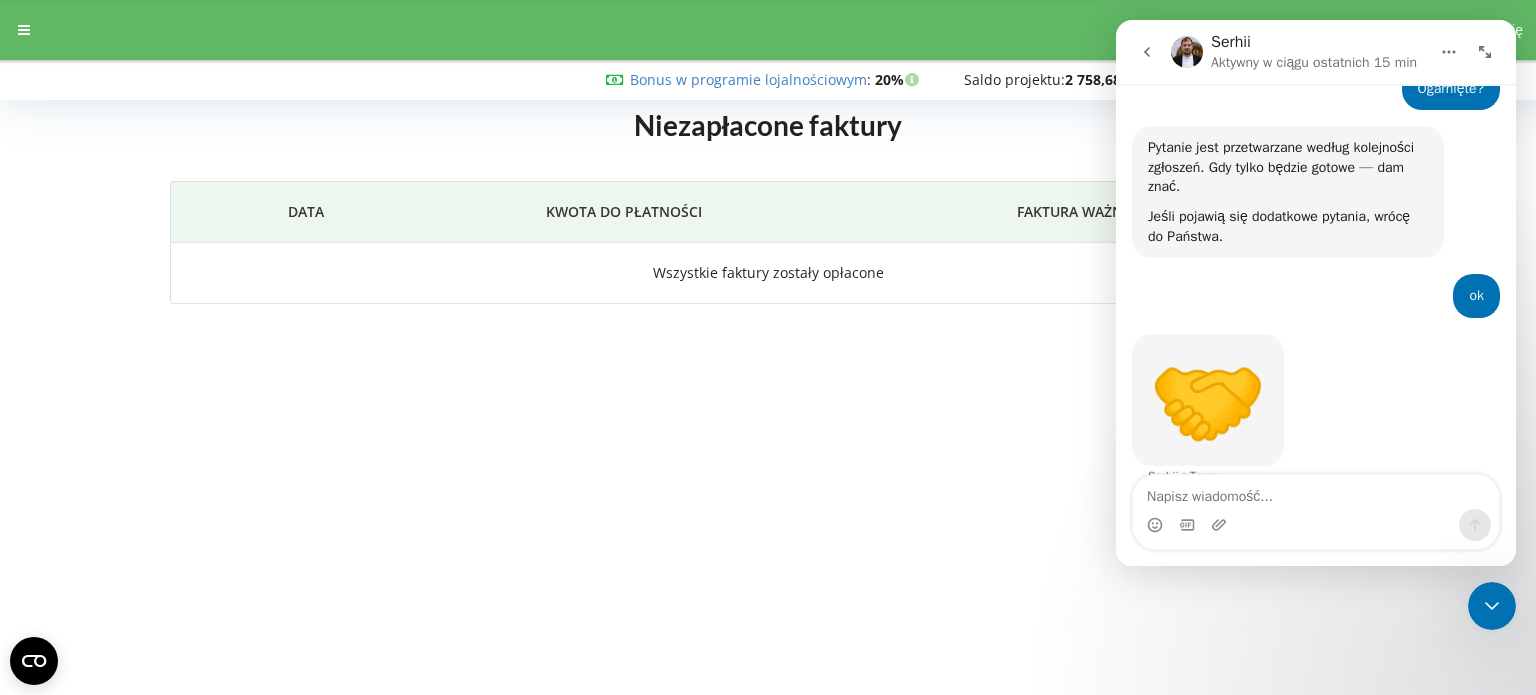 scroll, scrollTop: 1078, scrollLeft: 0, axis: vertical 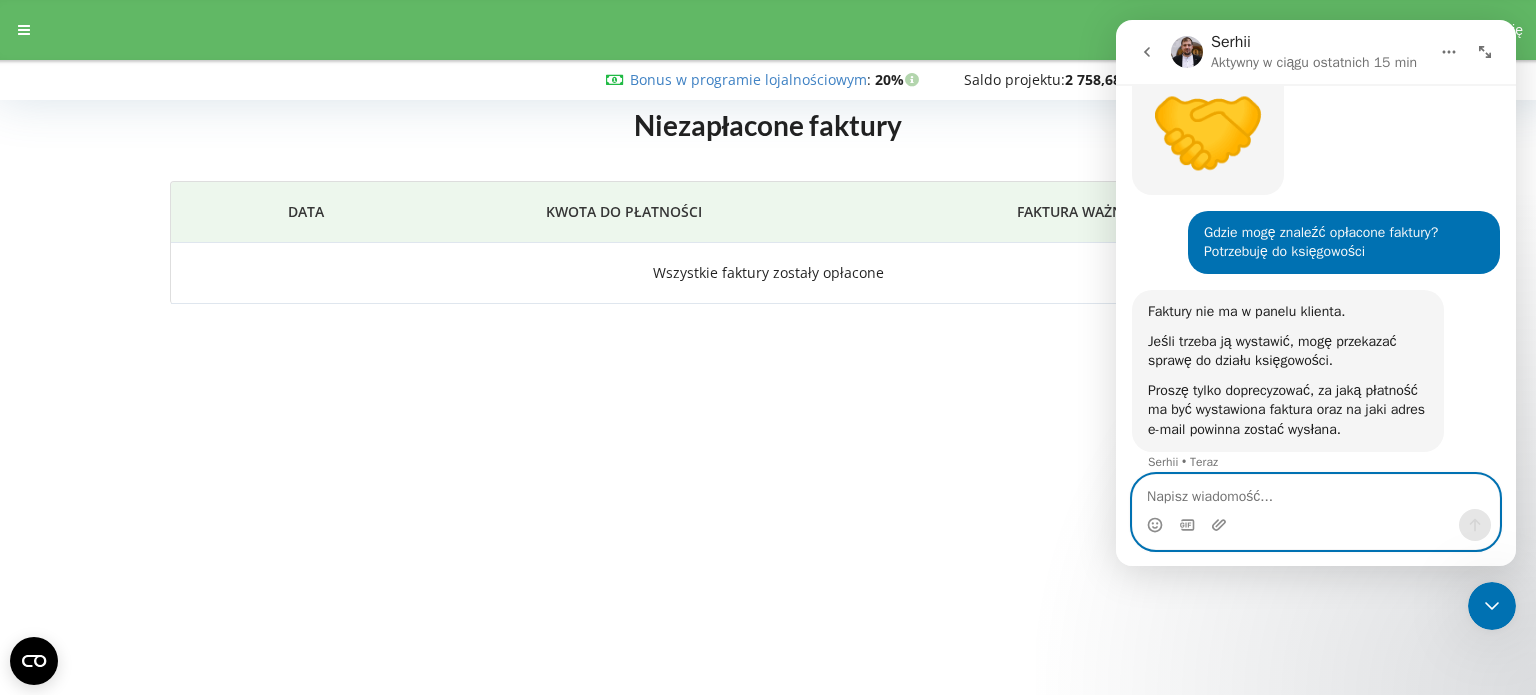 click at bounding box center [1316, 492] 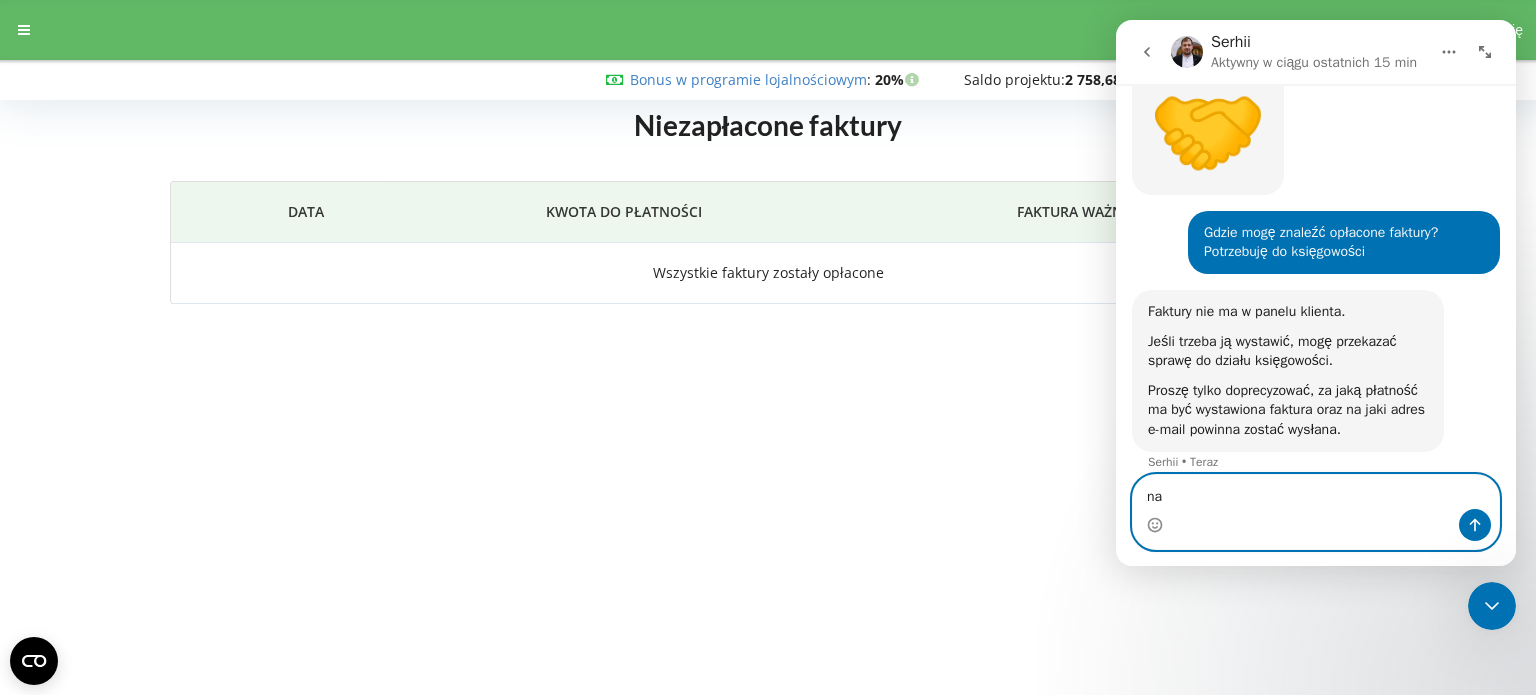 type on "n" 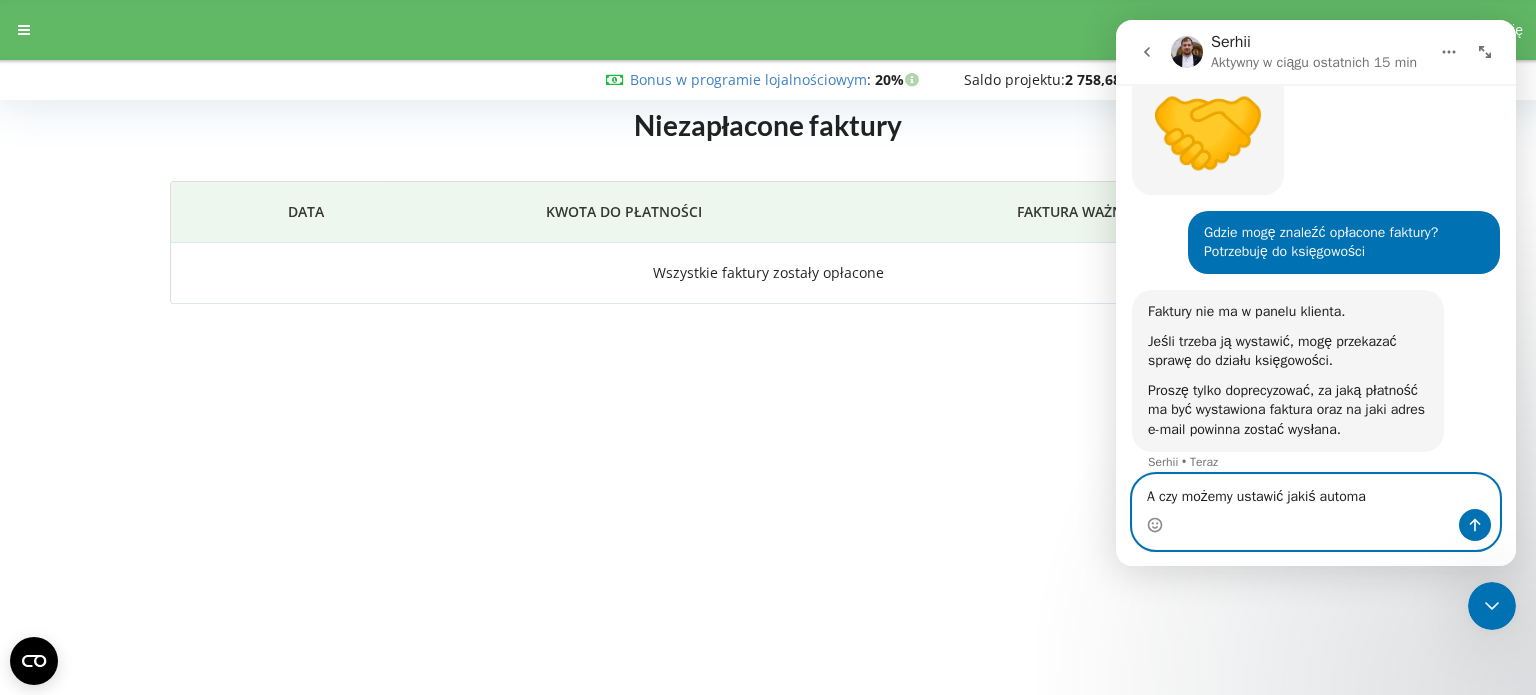 type on "A czy możemy ustawić jakiś automat" 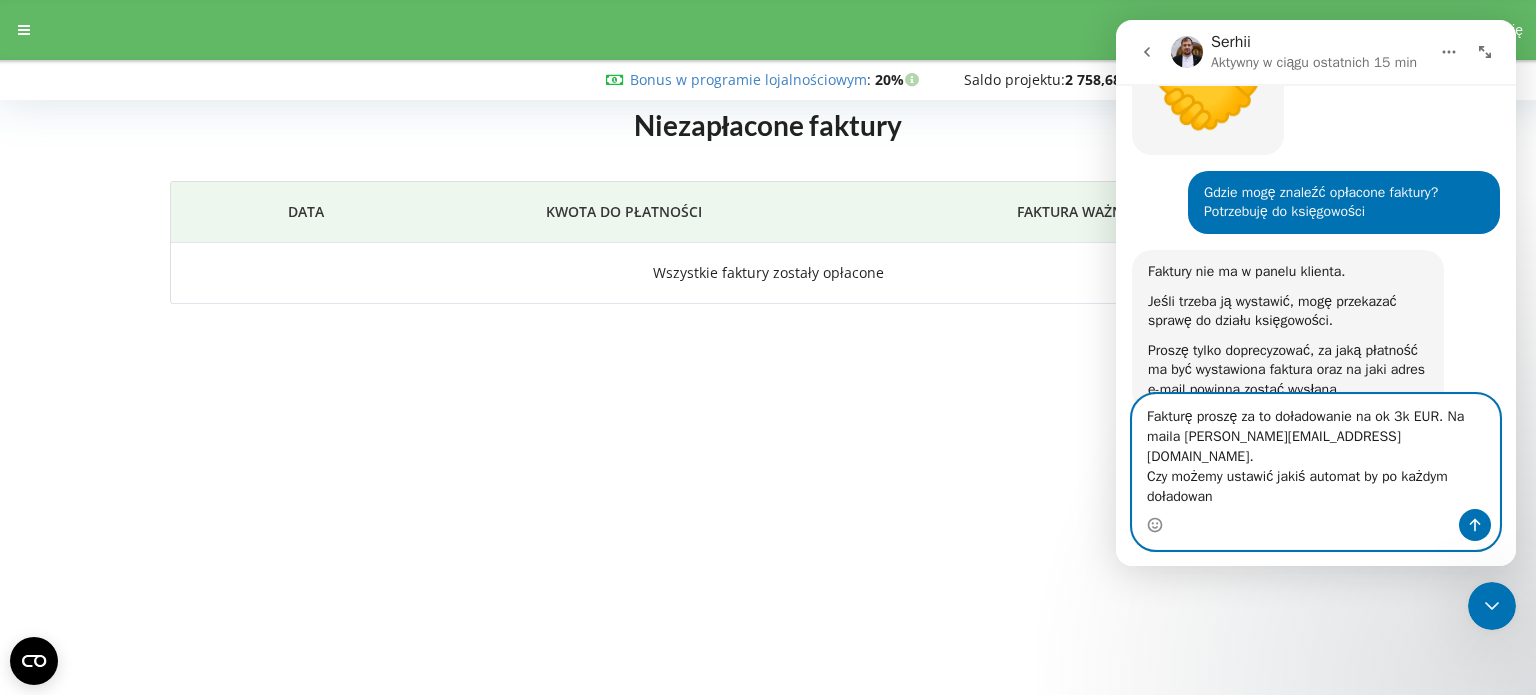 scroll, scrollTop: 1316, scrollLeft: 0, axis: vertical 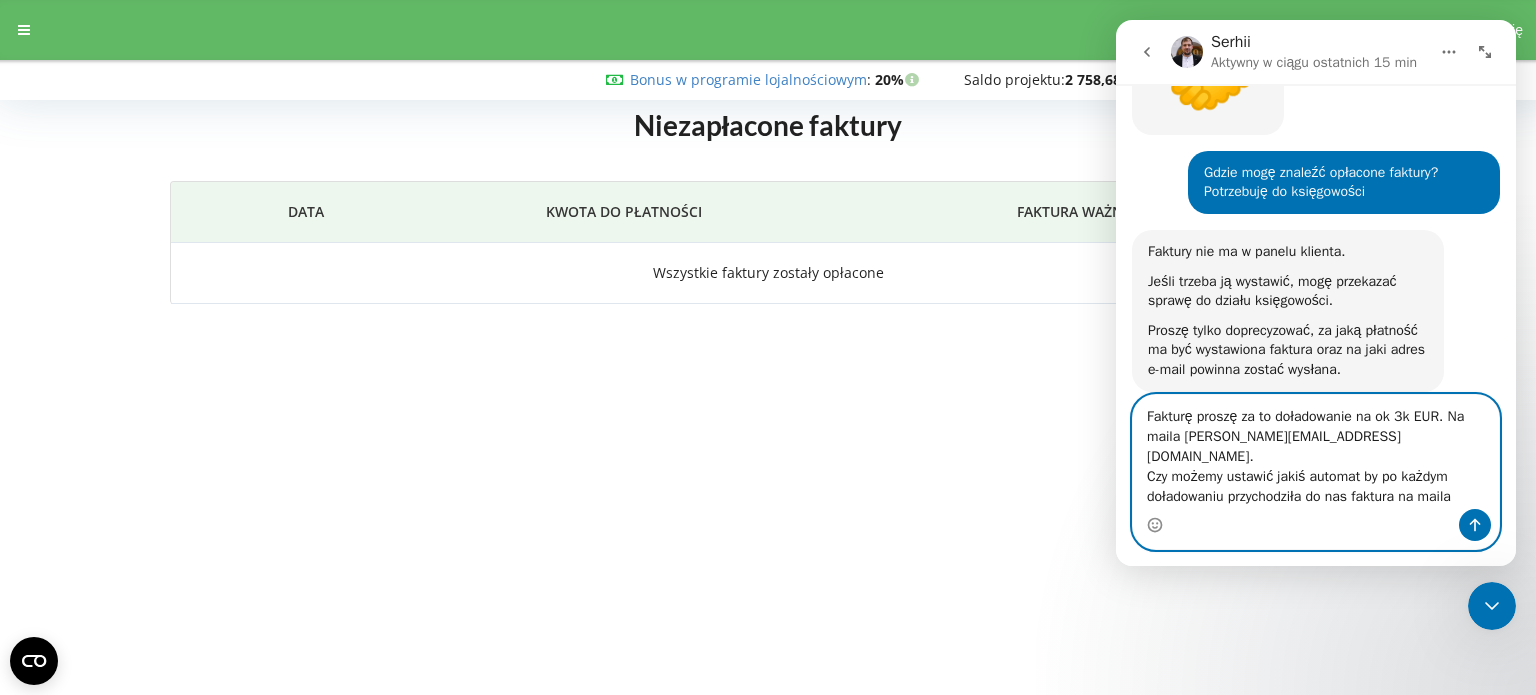 type on "Fakturę proszę za to doładowanie na ok 3k EUR. Na maila [PERSON_NAME][EMAIL_ADDRESS][DOMAIN_NAME].
Czy możemy ustawić jakiś automat by po każdym doładowaniu przychodziła do nas faktura na maila?" 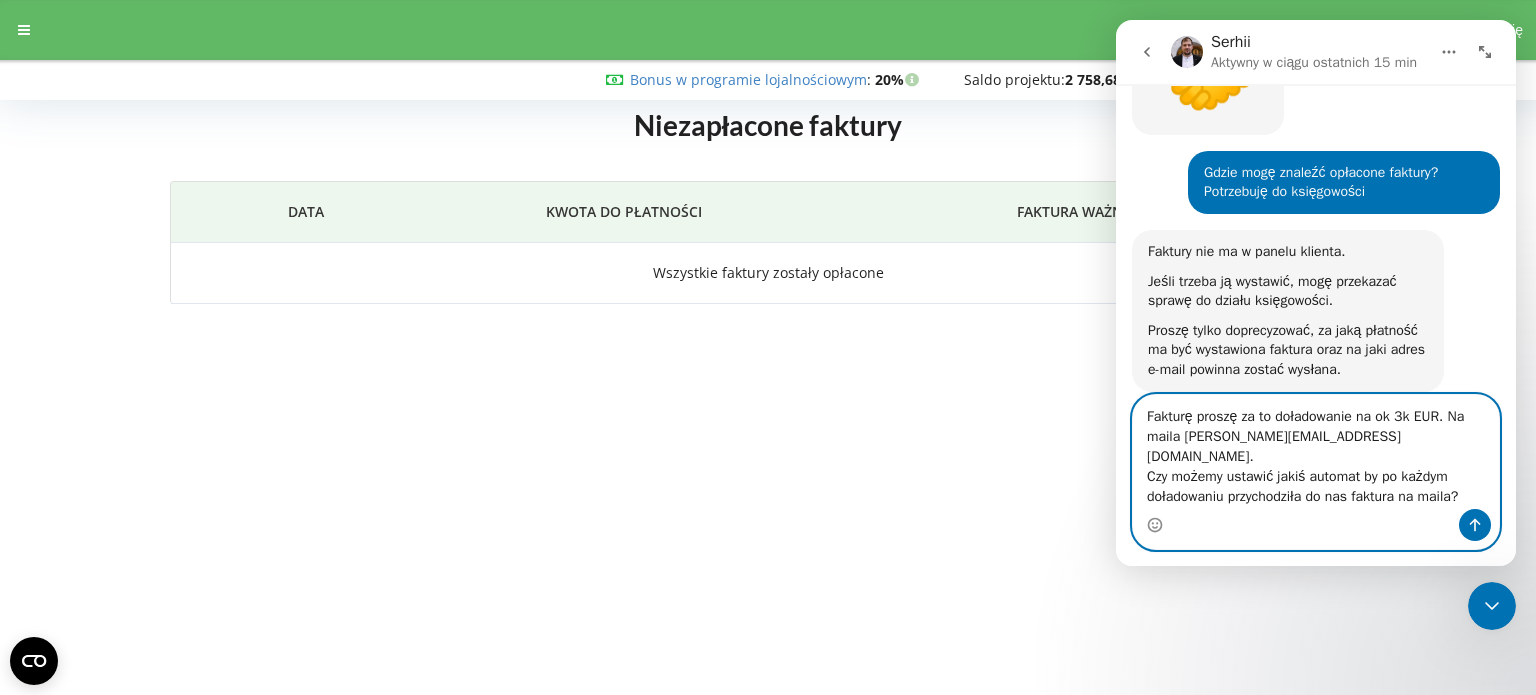 type 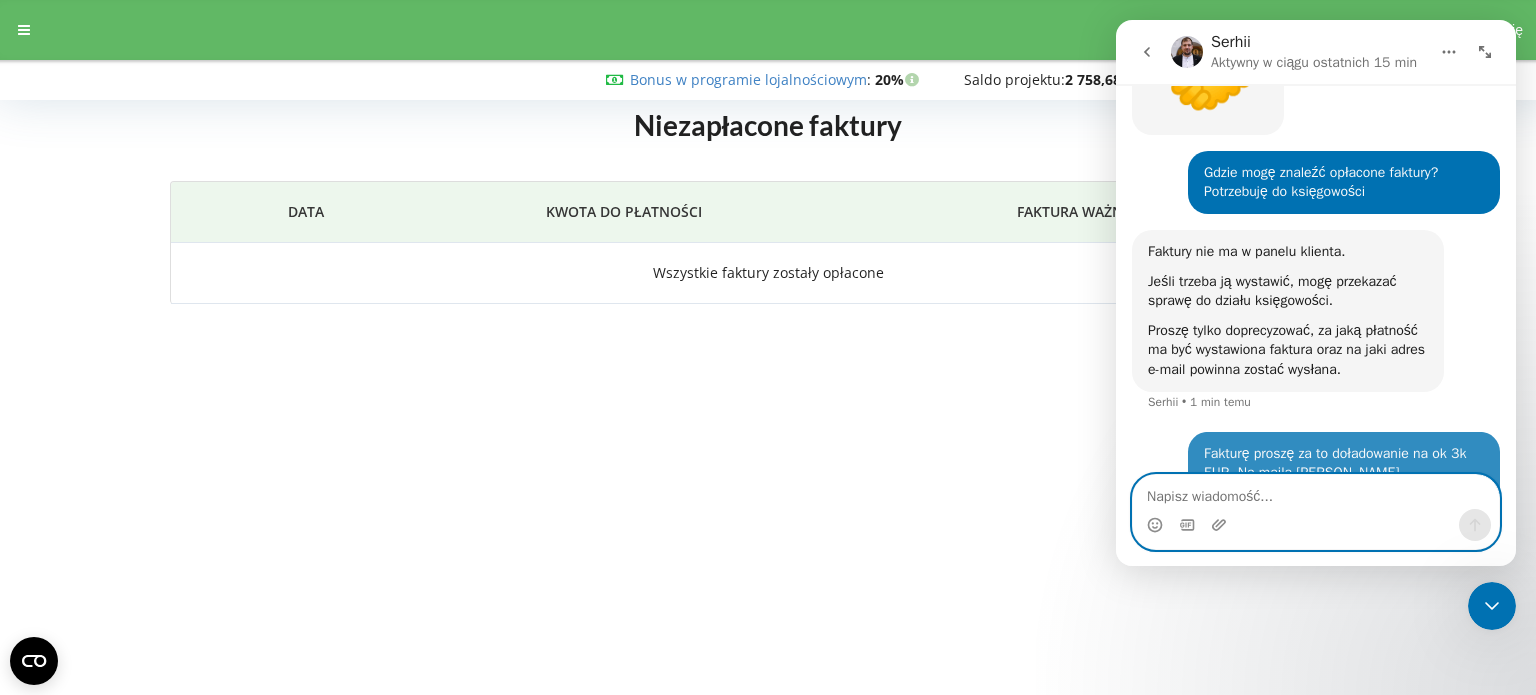 scroll, scrollTop: 1413, scrollLeft: 0, axis: vertical 